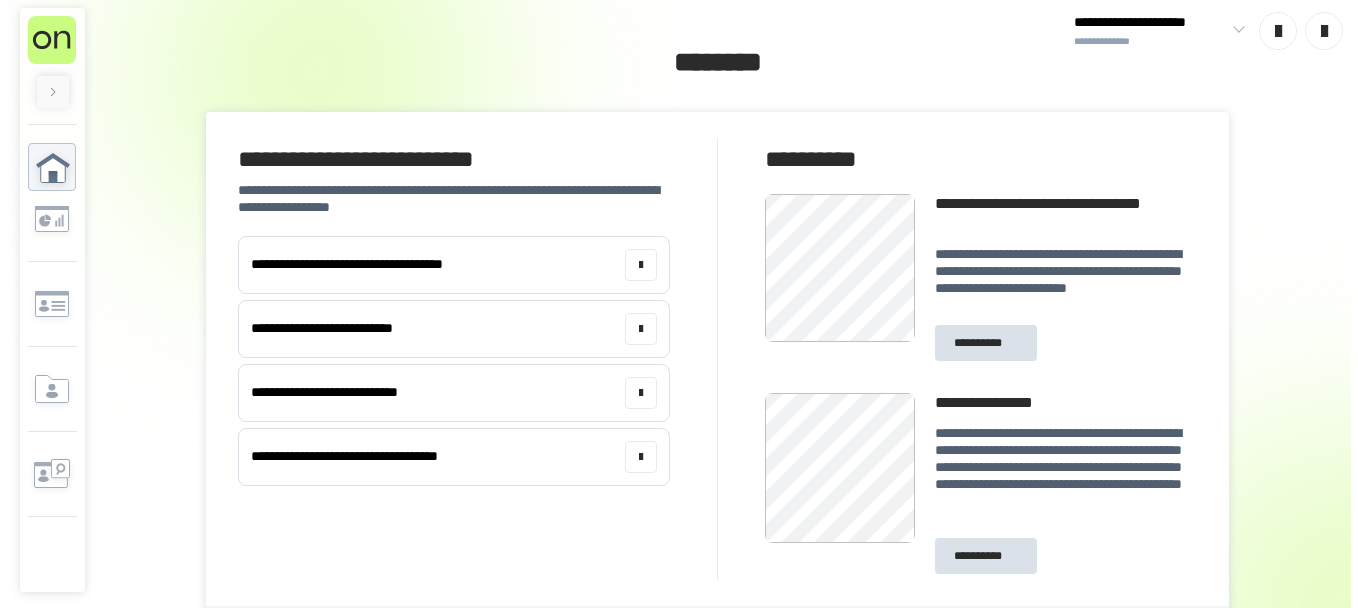 scroll, scrollTop: 0, scrollLeft: 0, axis: both 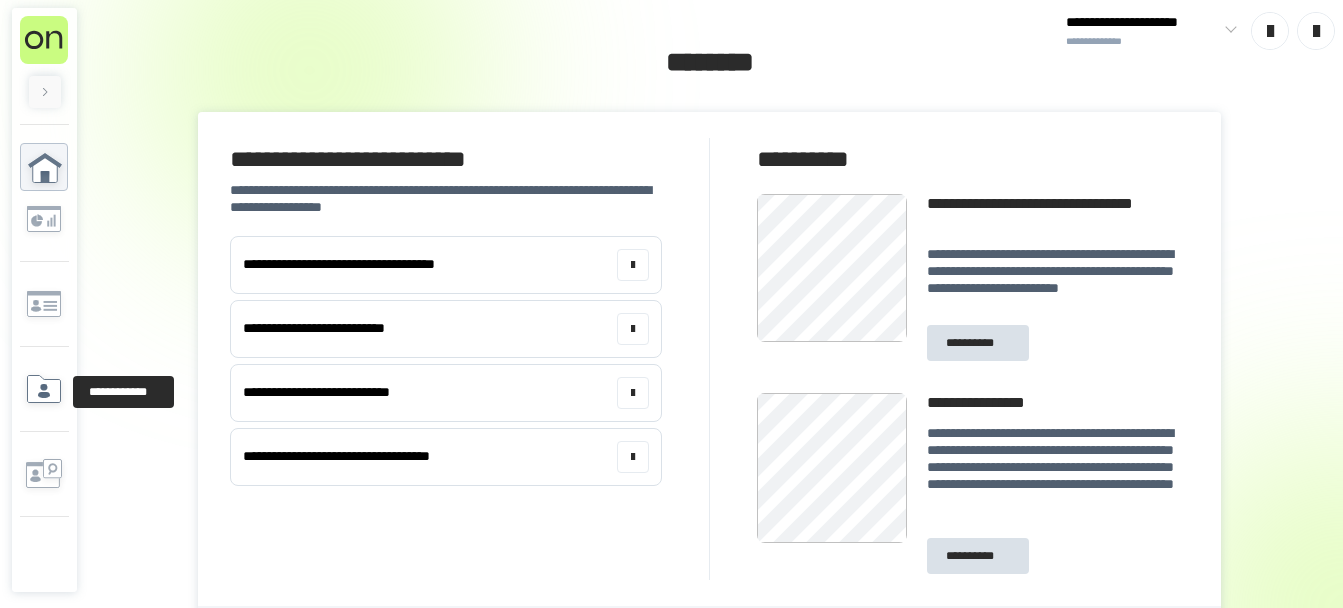 click 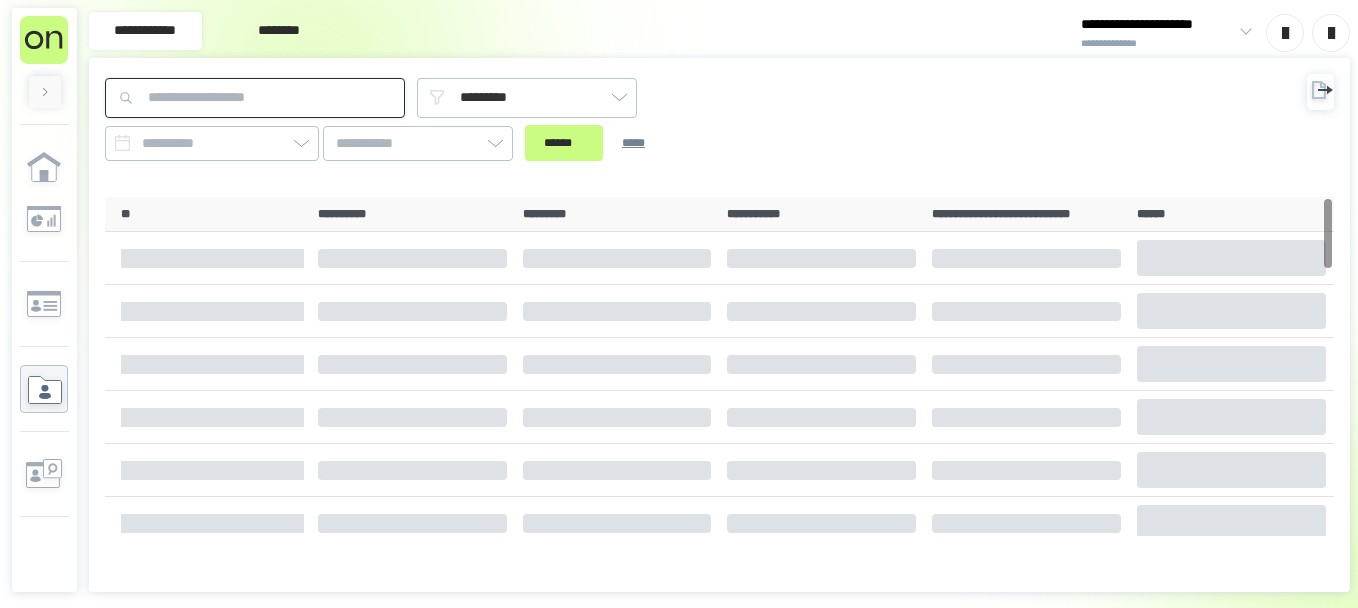 click at bounding box center [255, 98] 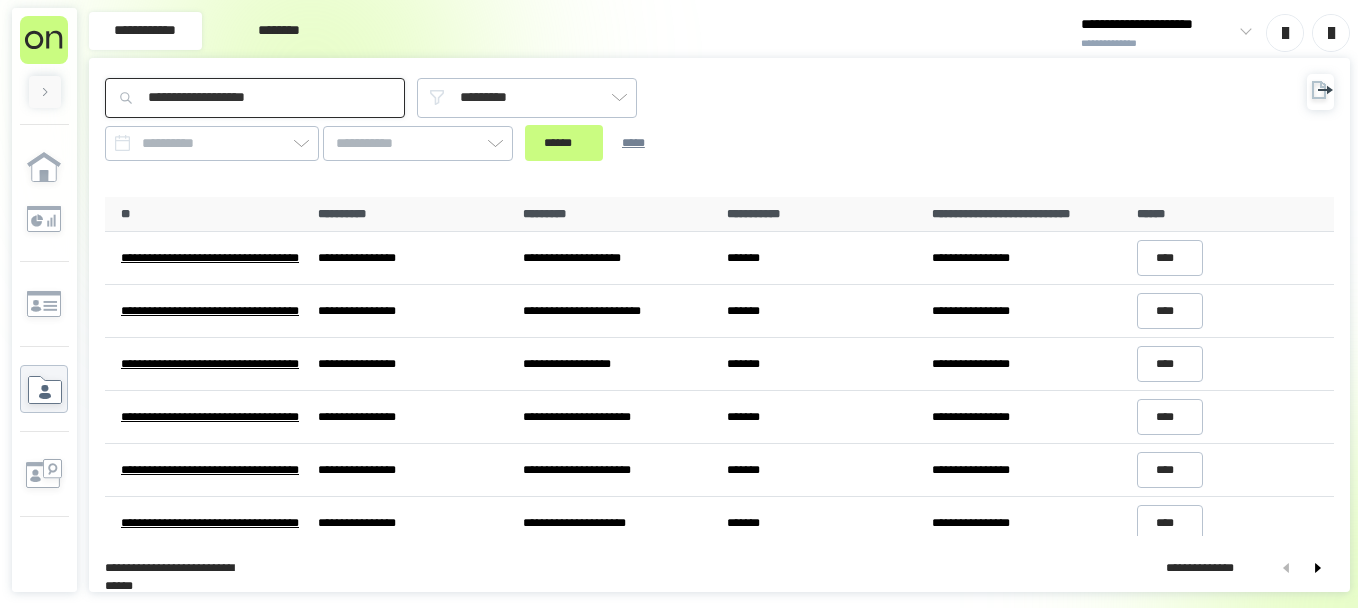 type on "**********" 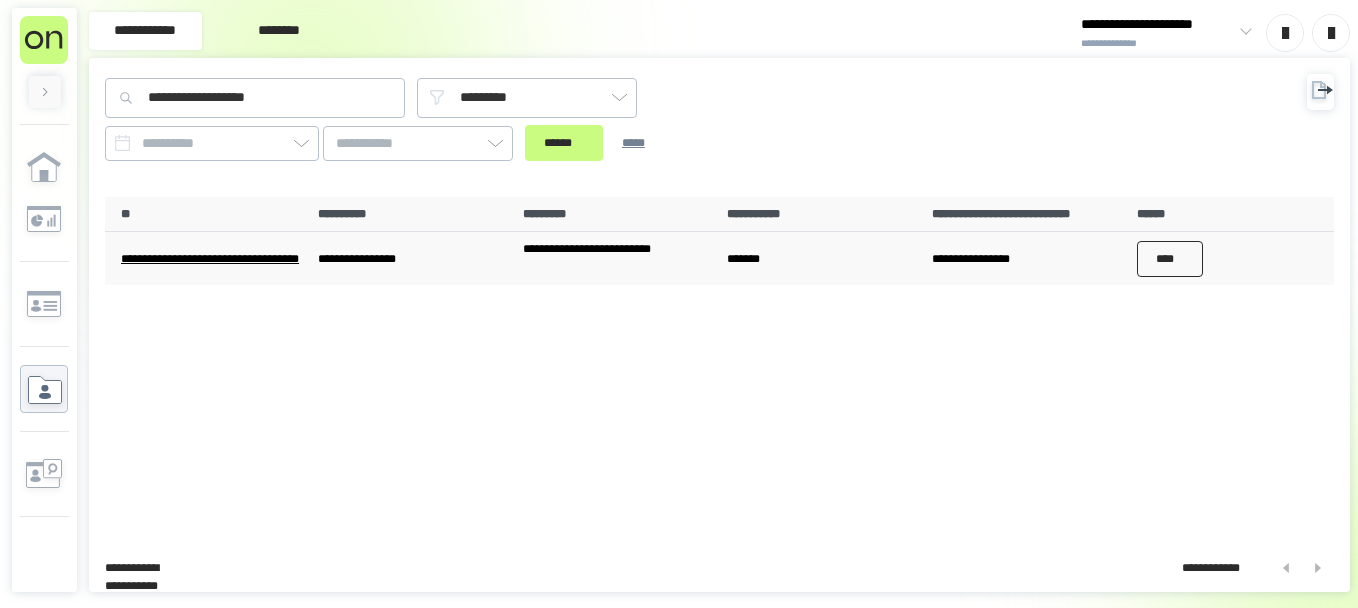 click on "****" at bounding box center (1170, 259) 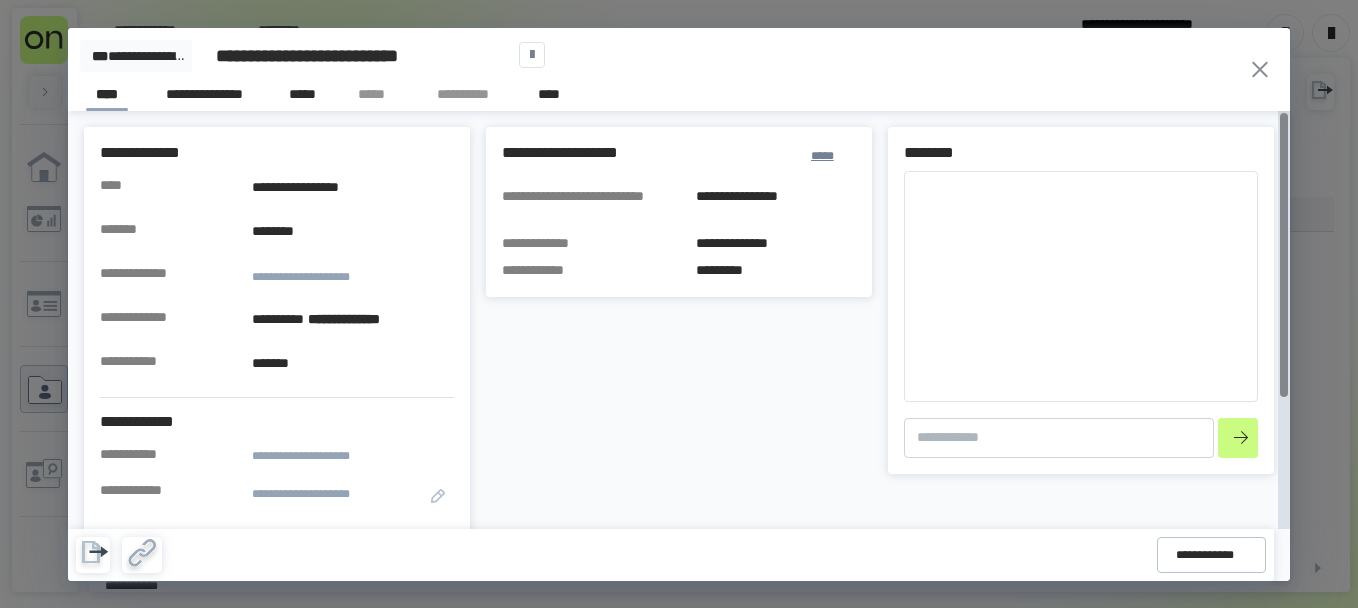 type on "*" 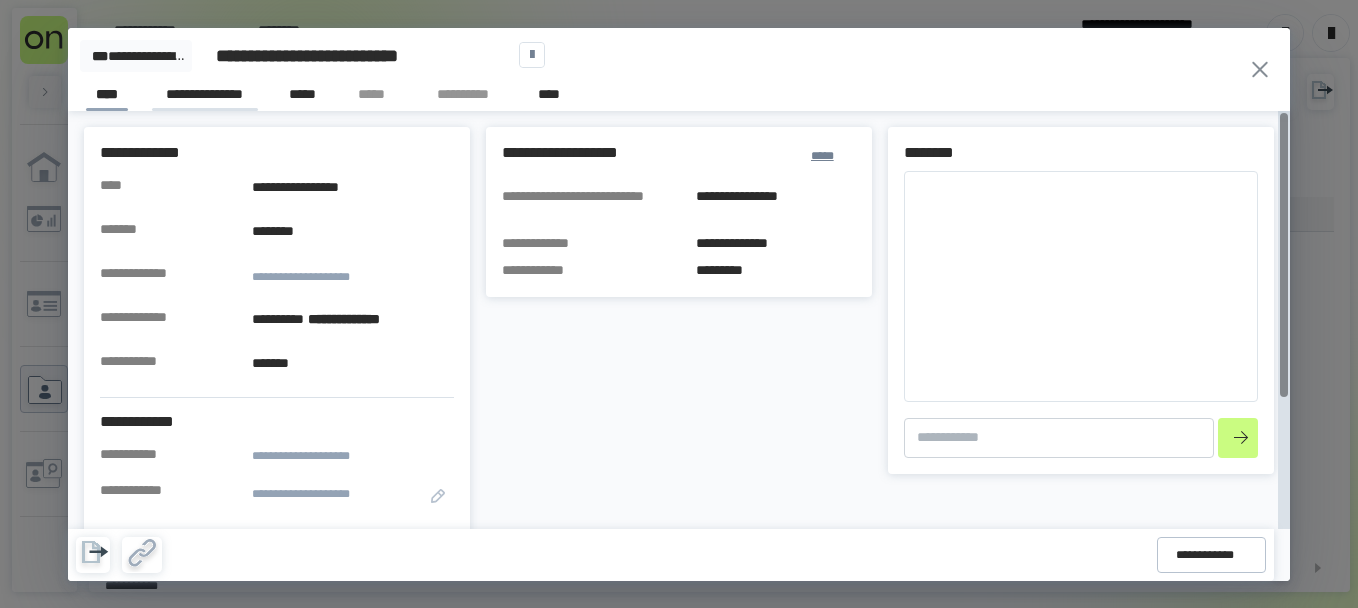 click on "**********" at bounding box center (205, 97) 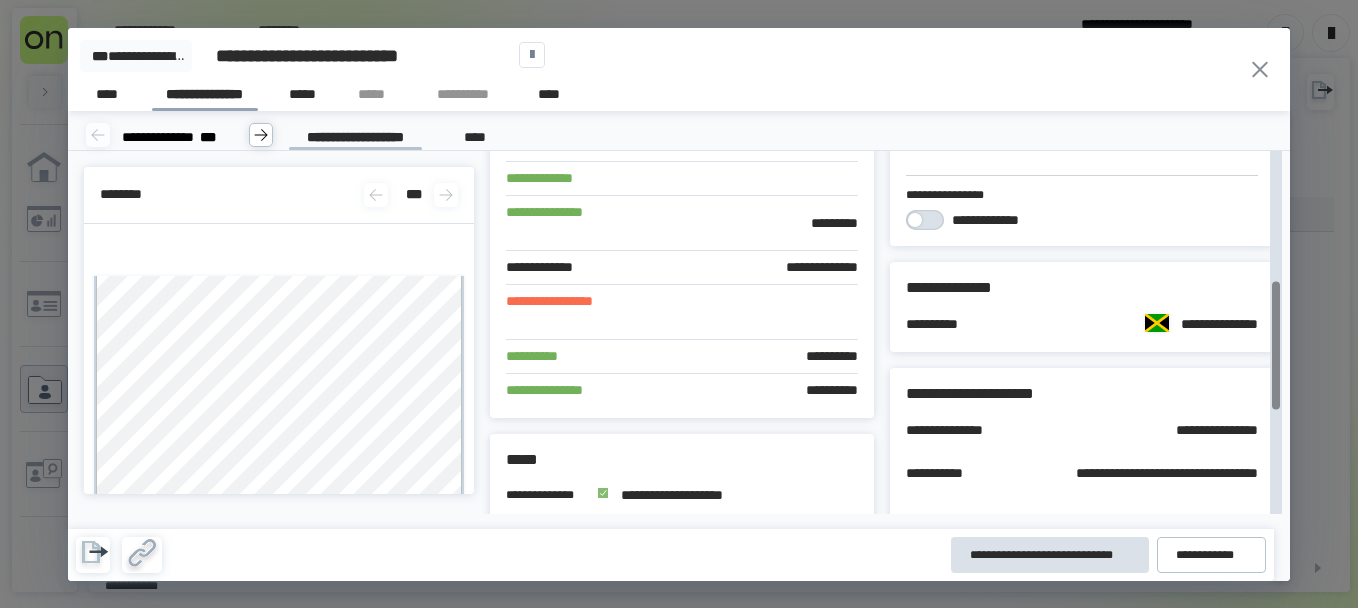 scroll, scrollTop: 400, scrollLeft: 0, axis: vertical 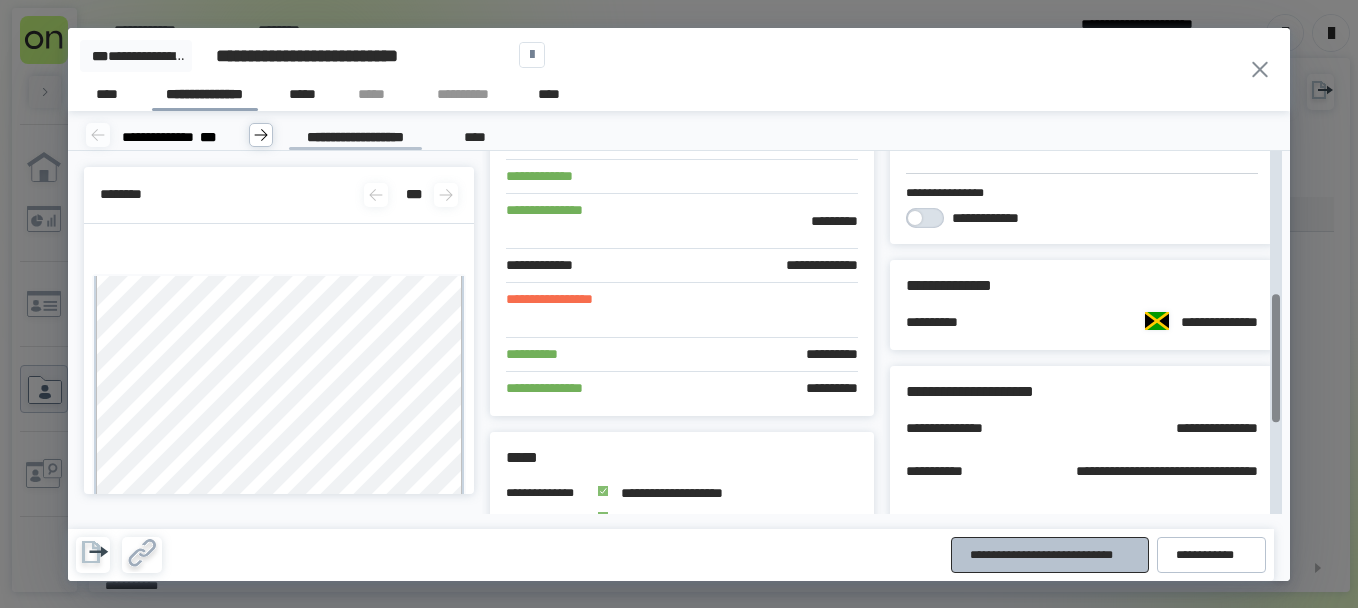 click on "**********" at bounding box center [1050, 555] 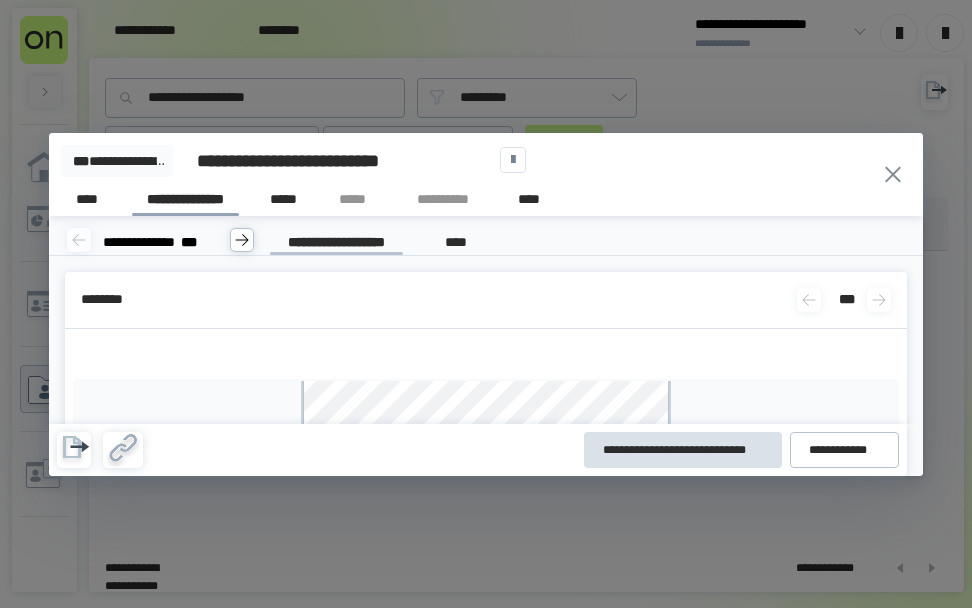 drag, startPoint x: 897, startPoint y: 177, endPoint x: 966, endPoint y: 161, distance: 70.83079 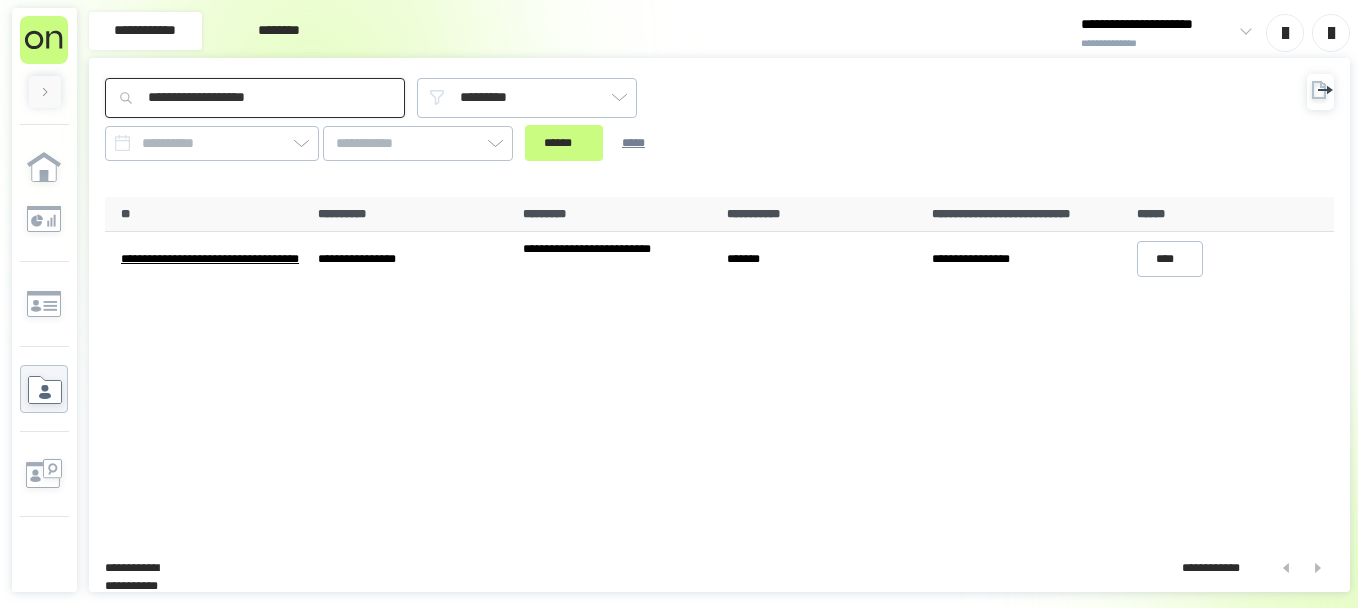drag, startPoint x: 314, startPoint y: 94, endPoint x: 132, endPoint y: 98, distance: 182.04395 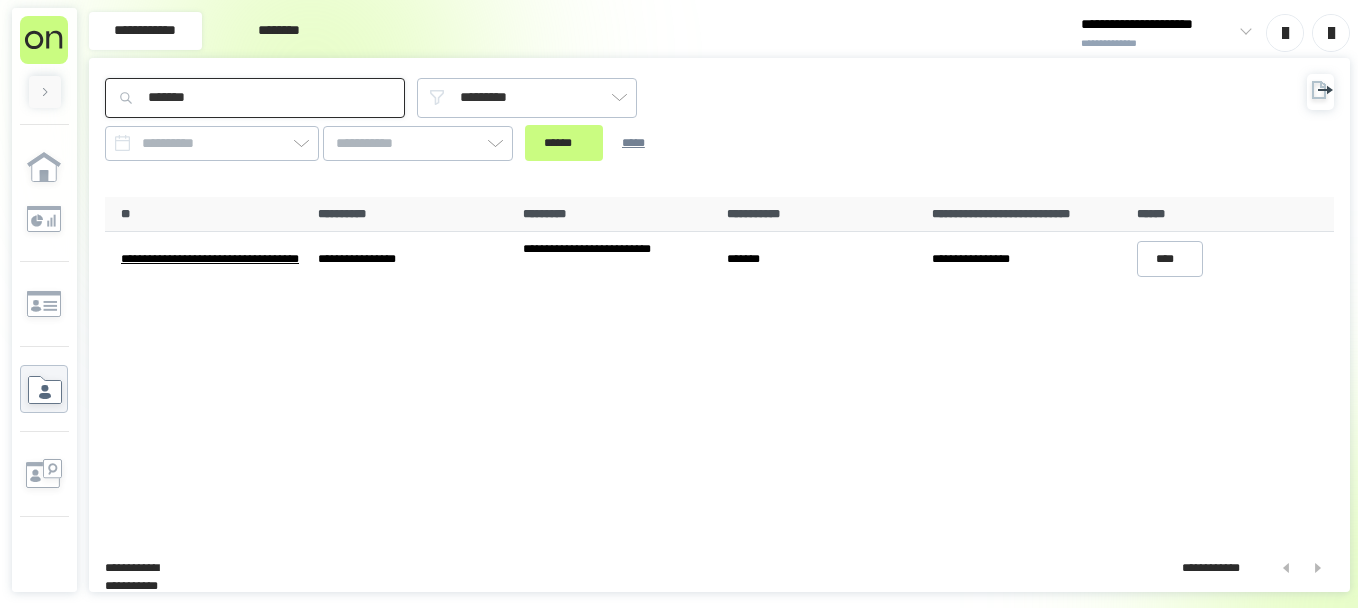 type on "*******" 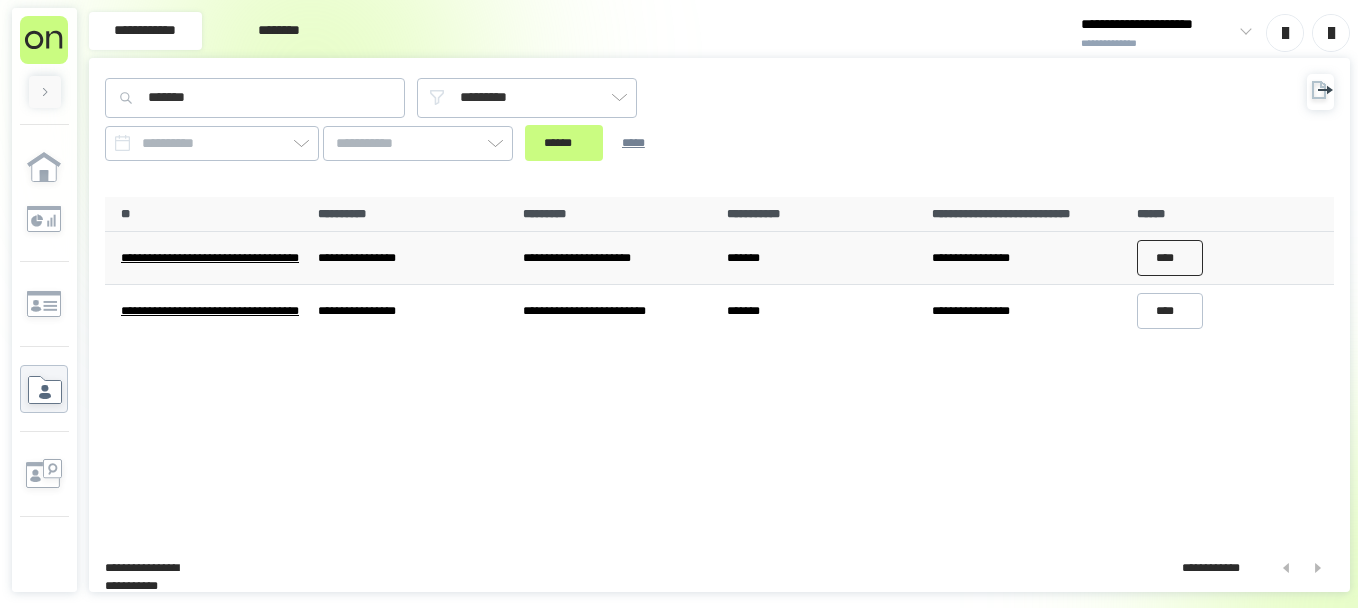 click on "****" at bounding box center [1170, 258] 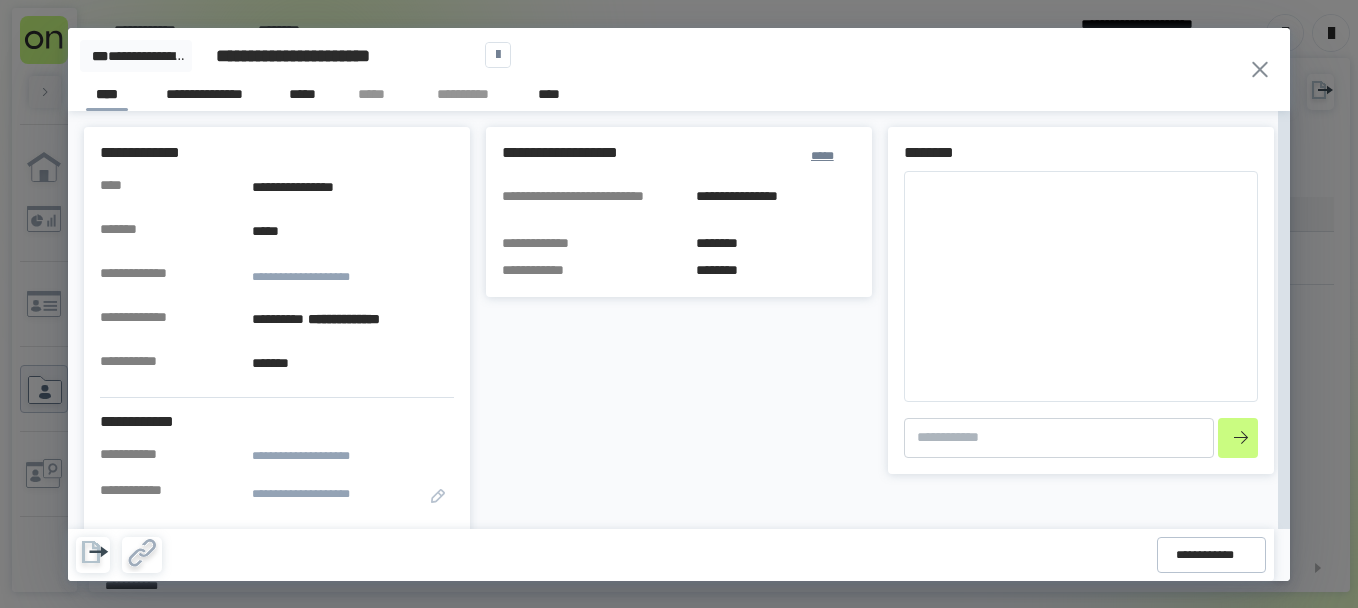 type on "*" 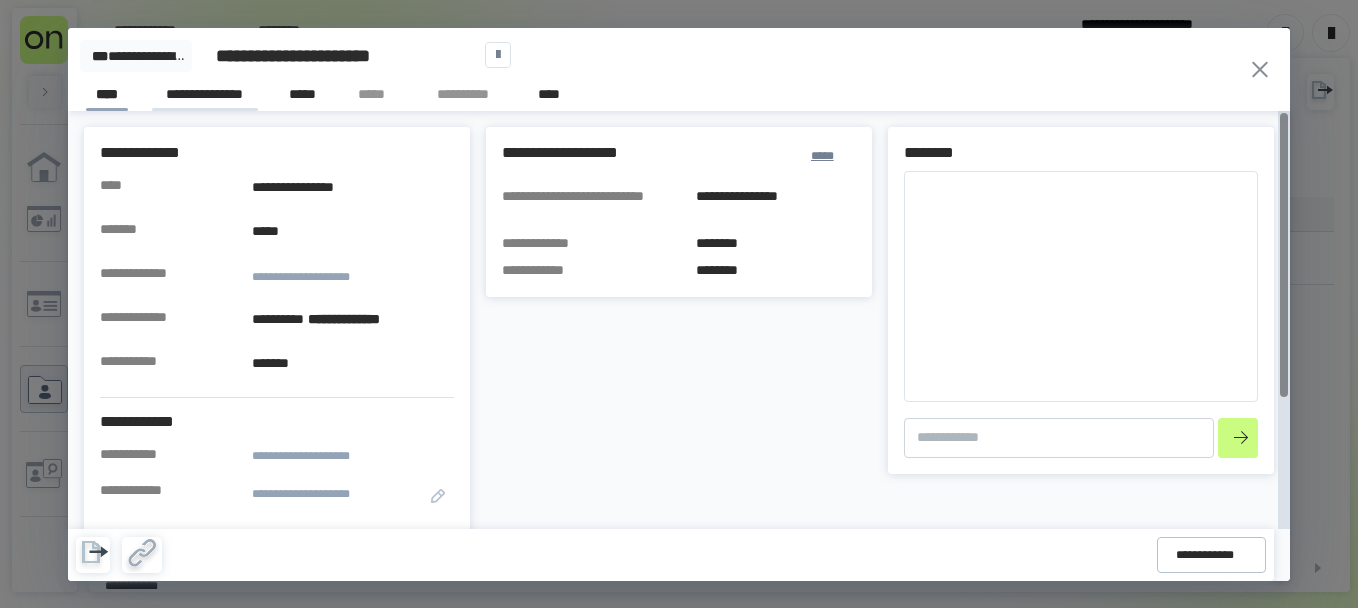 click on "**********" at bounding box center (205, 97) 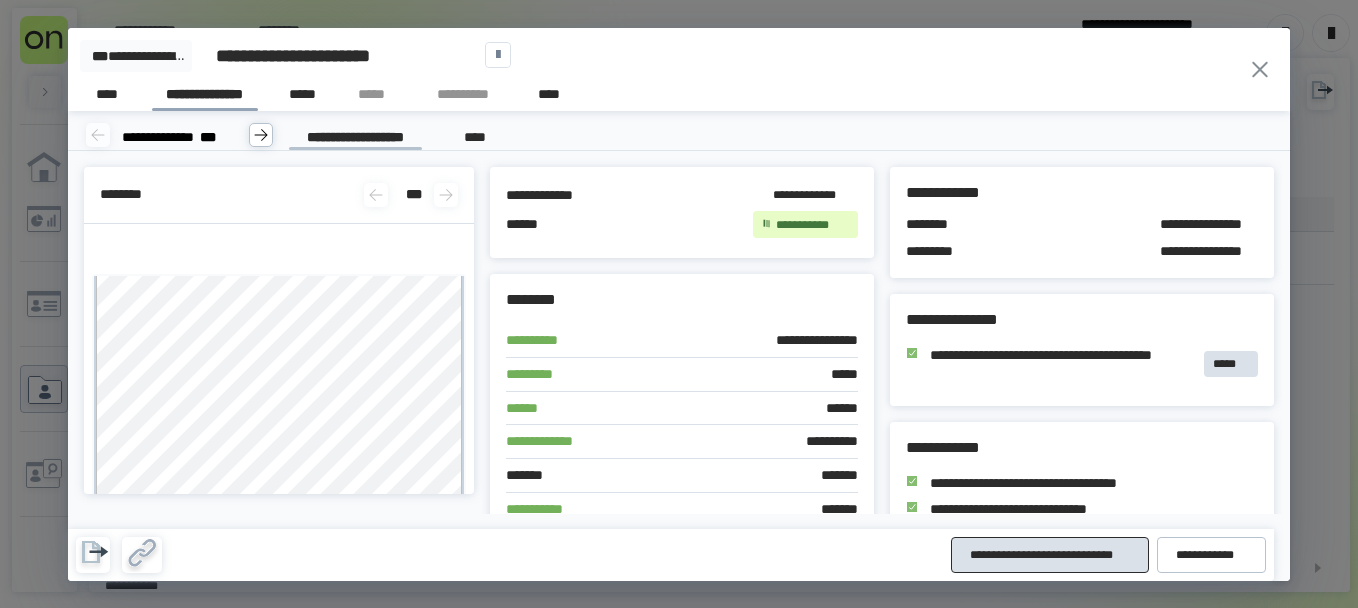 click on "**********" at bounding box center (1050, 555) 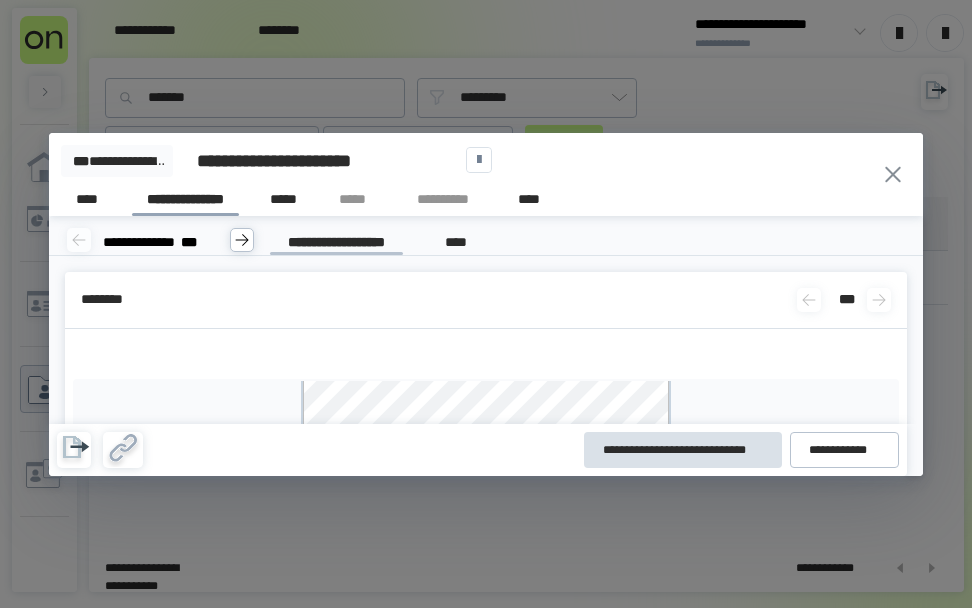 click 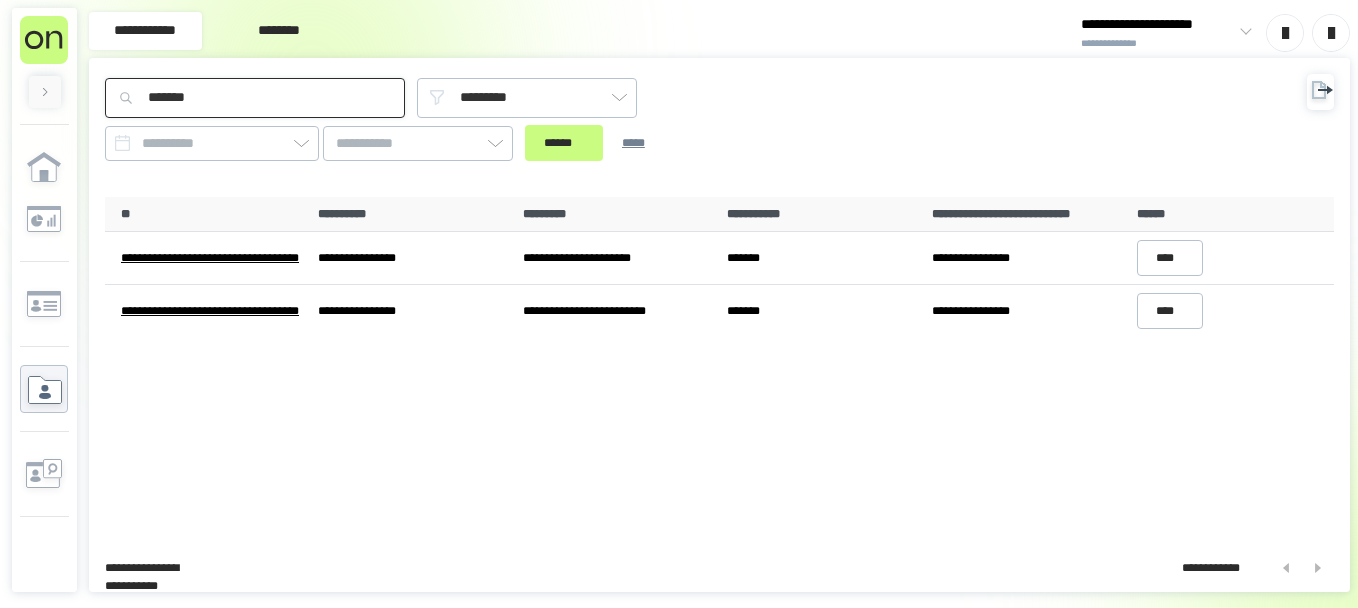 drag, startPoint x: 320, startPoint y: 87, endPoint x: 14, endPoint y: 77, distance: 306.16336 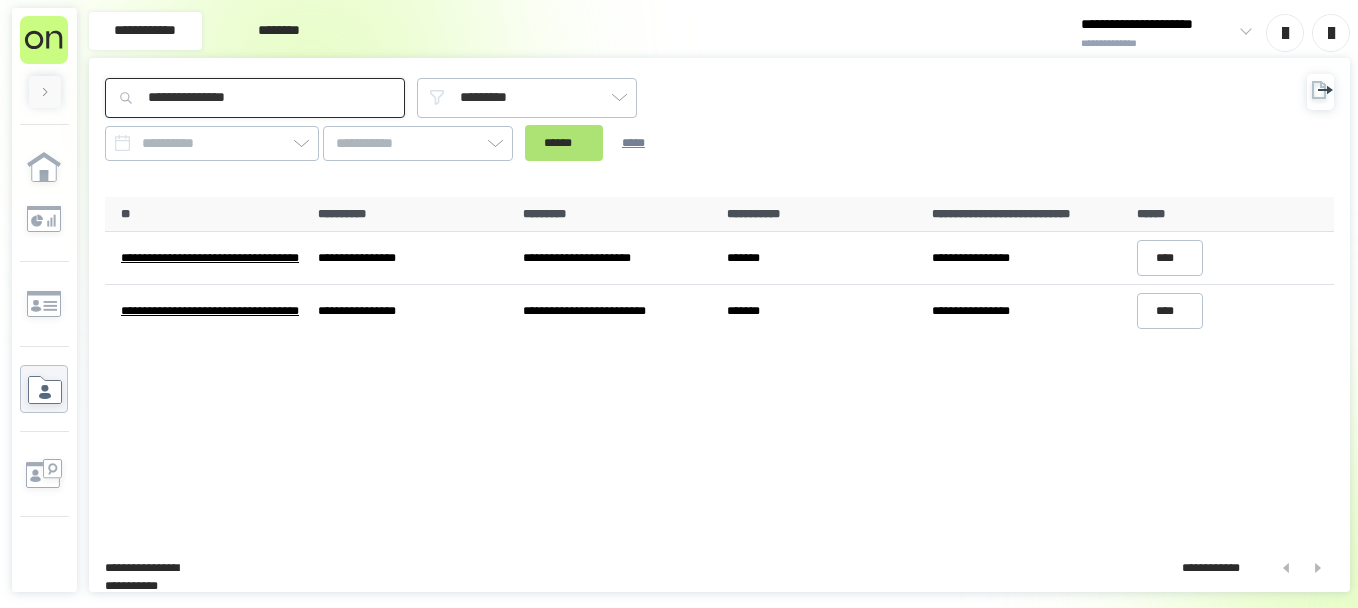 type on "**********" 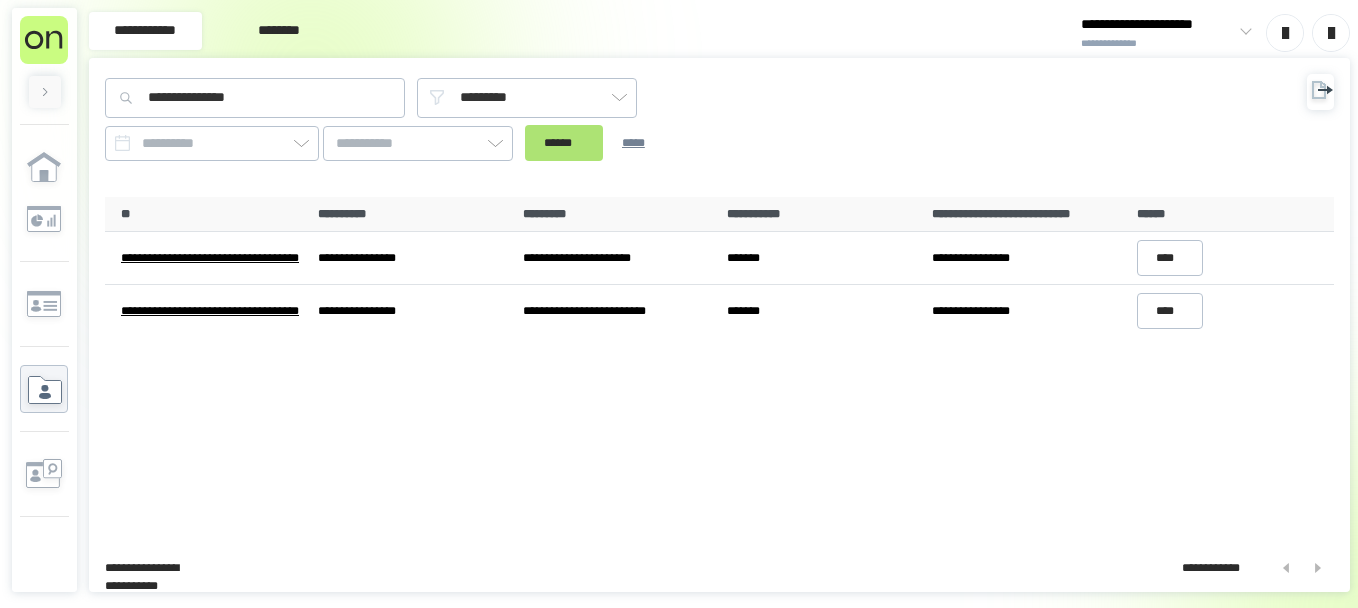 click on "******" at bounding box center [564, 143] 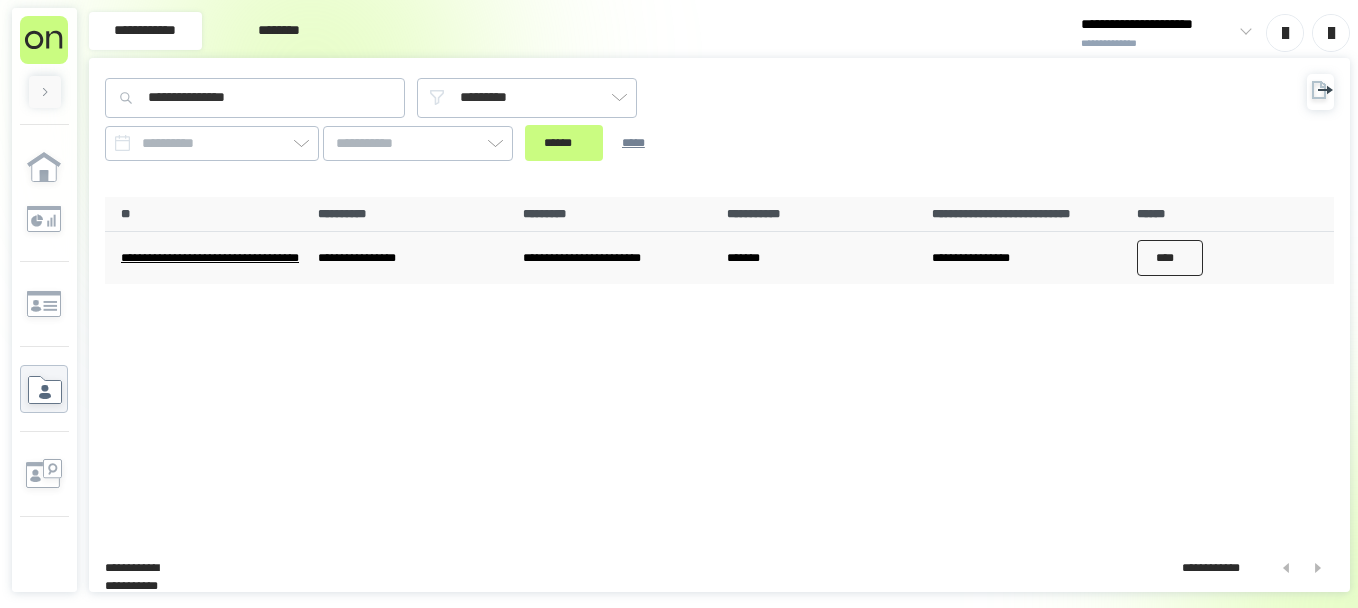 click on "****" at bounding box center [1170, 258] 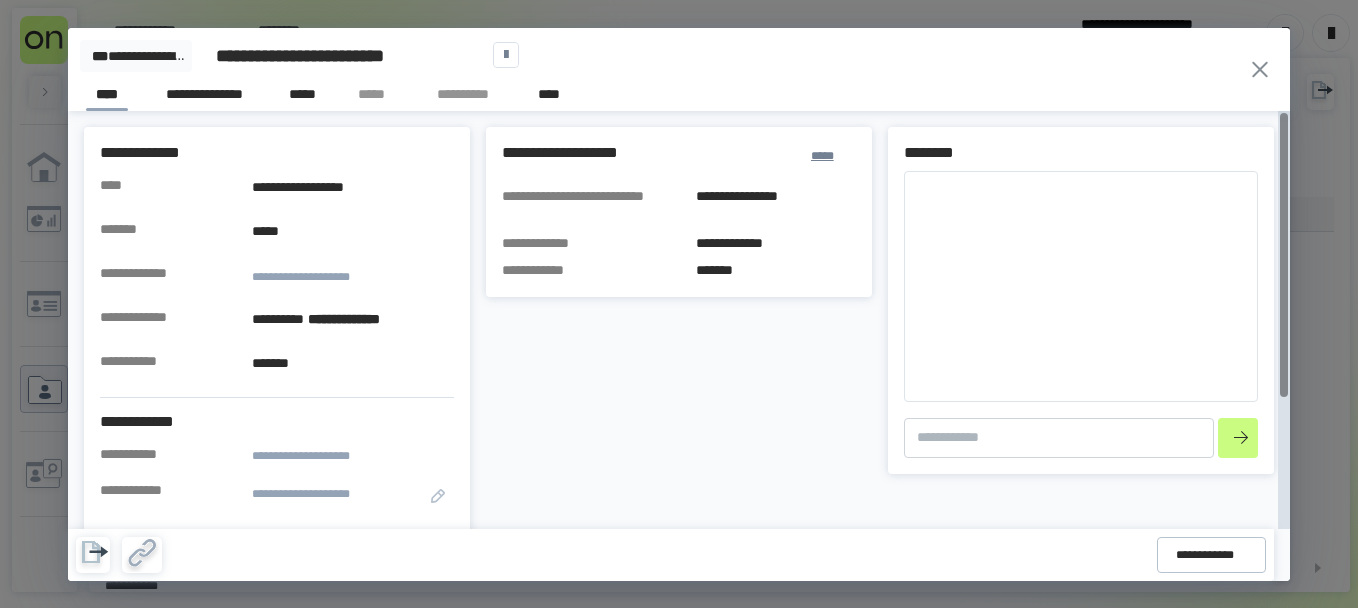 type on "*" 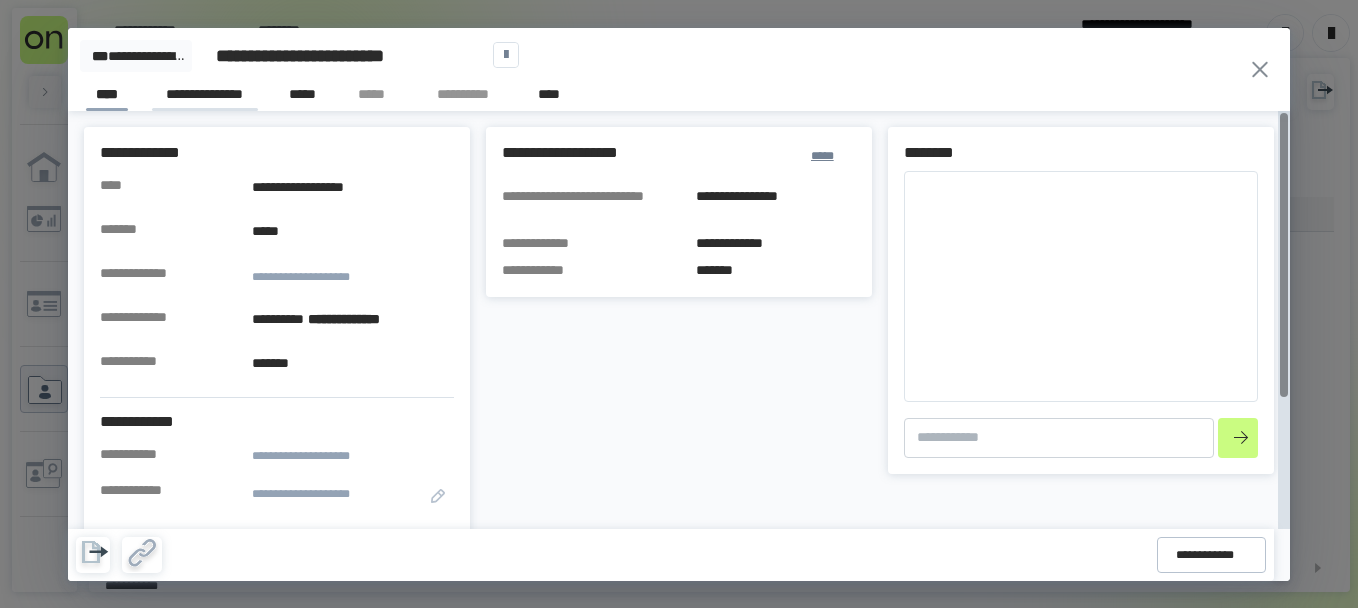 click on "**********" at bounding box center [205, 97] 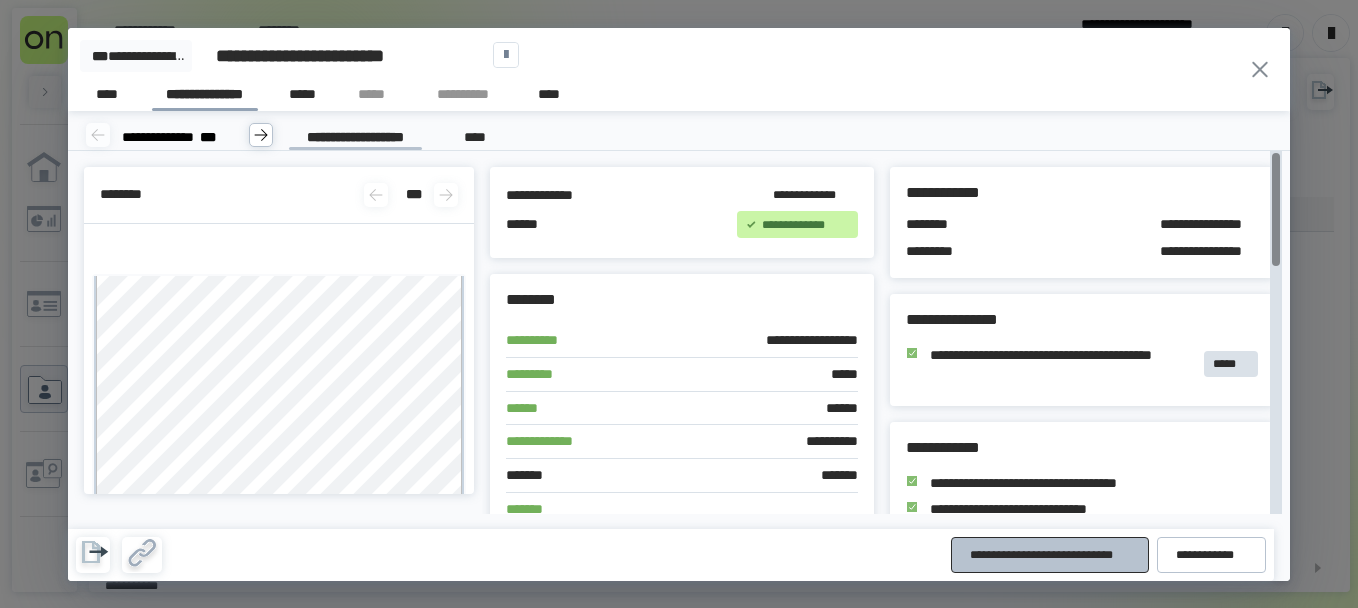 click on "**********" at bounding box center (1050, 555) 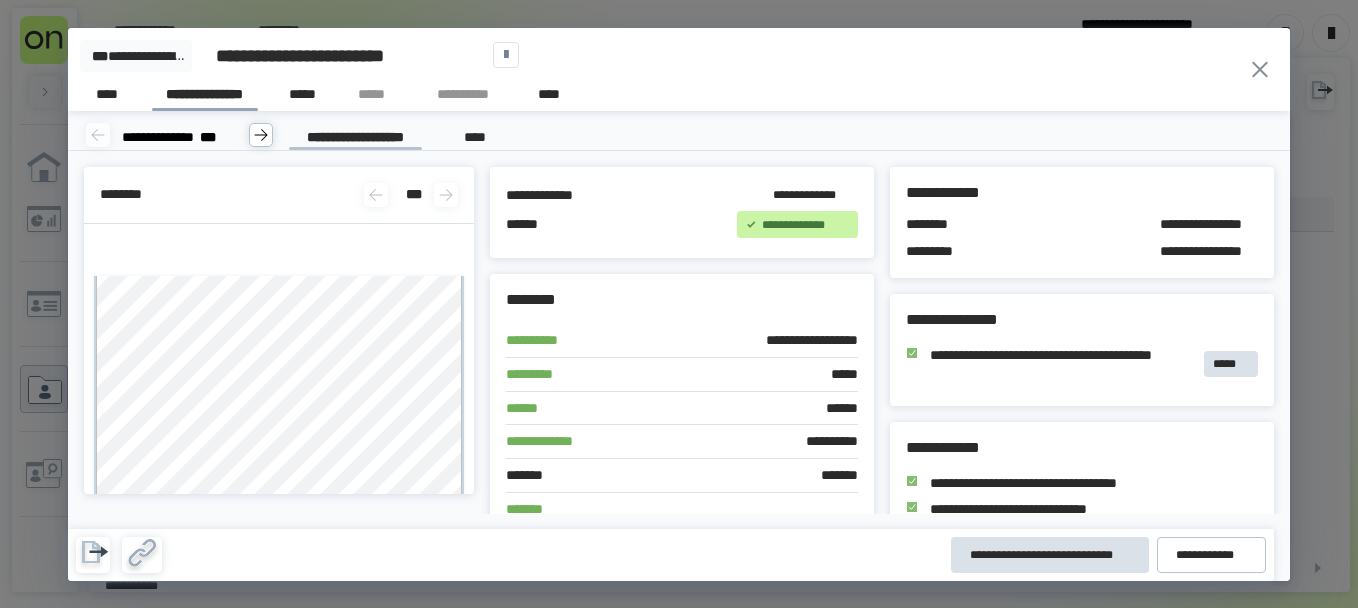 click 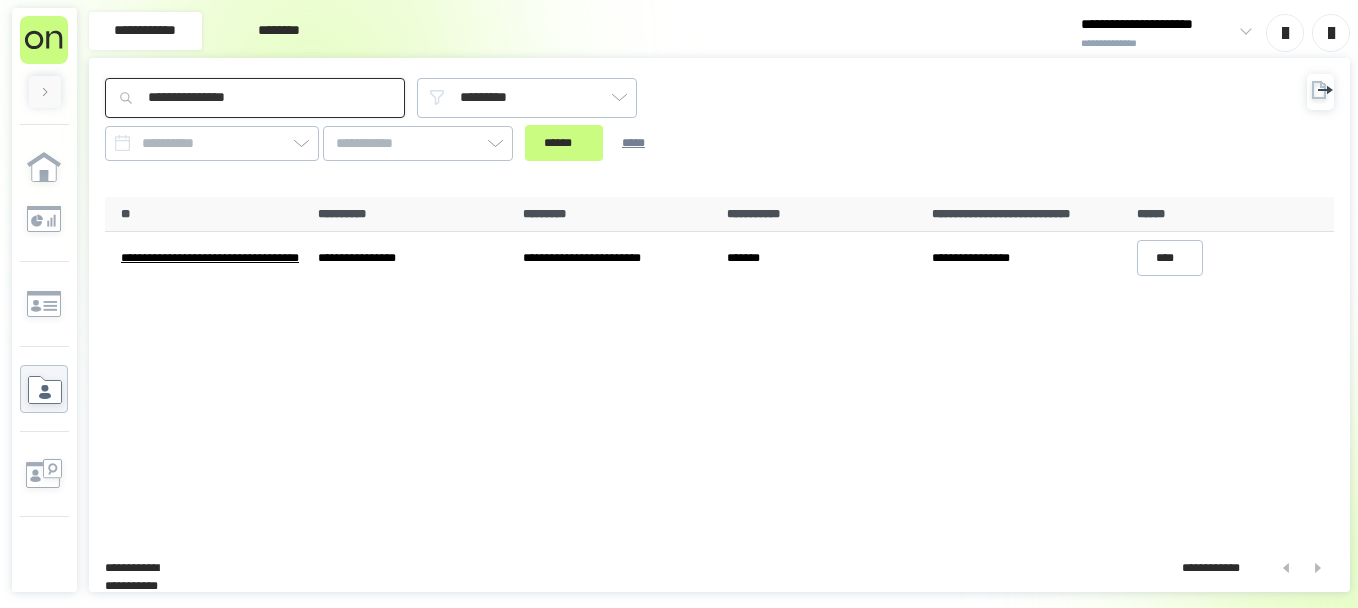 click on "**********" at bounding box center (255, 98) 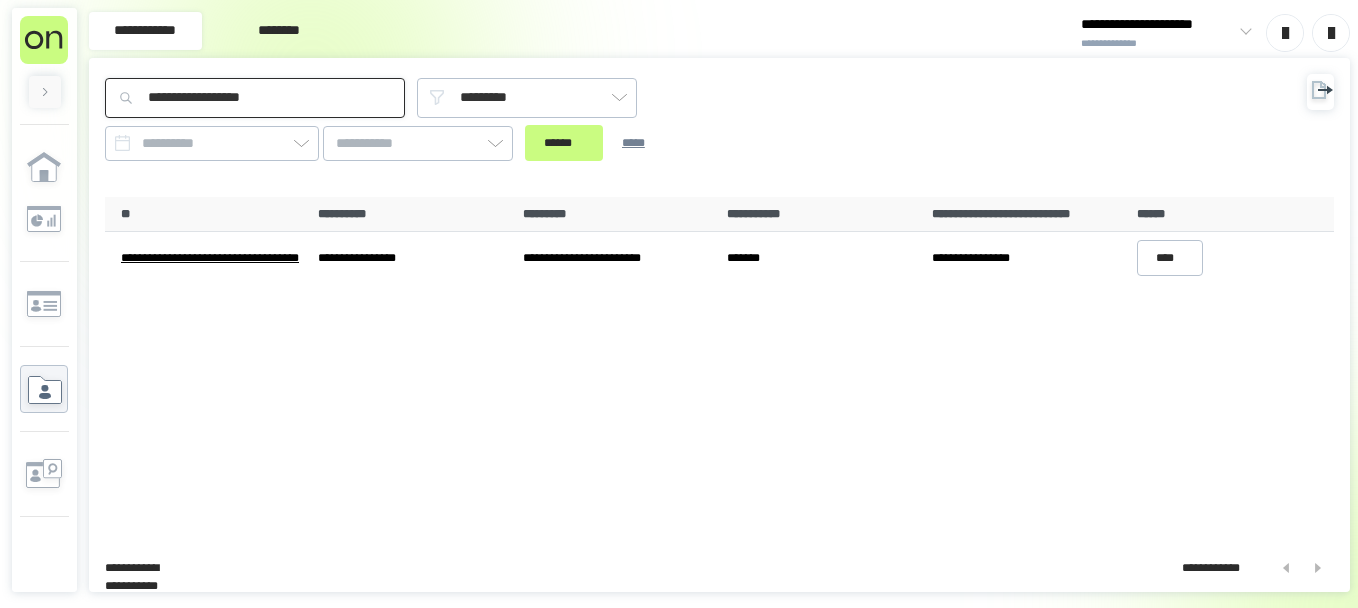 type on "**********" 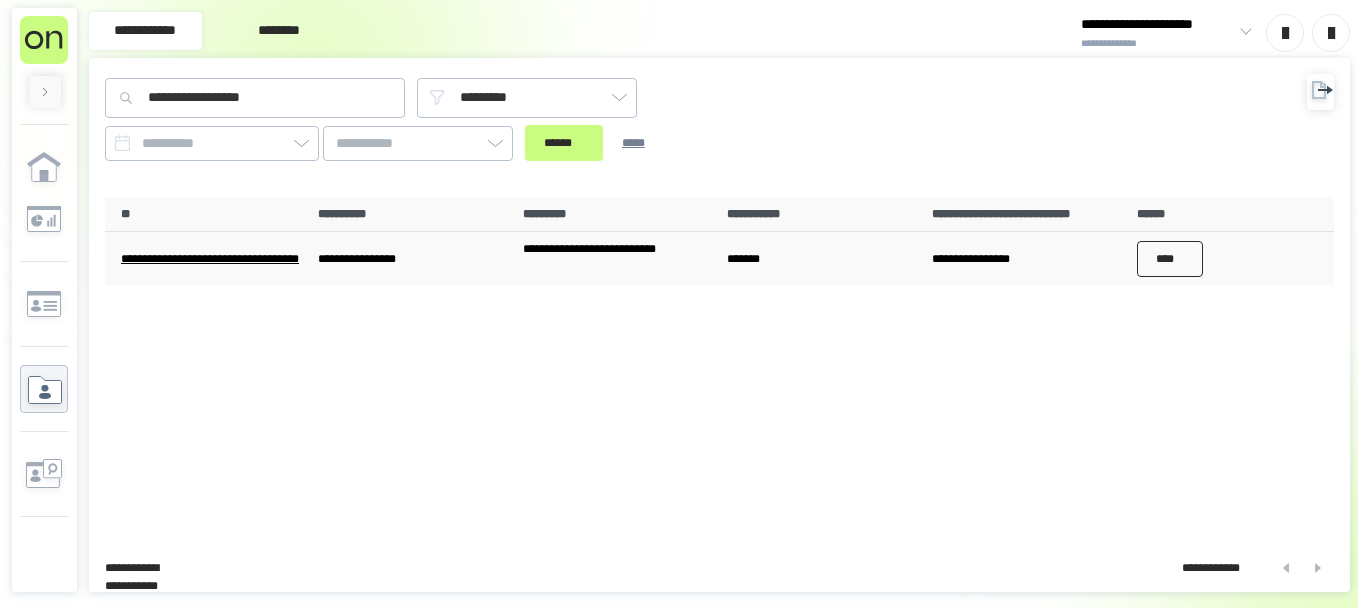 click on "****" at bounding box center [1170, 259] 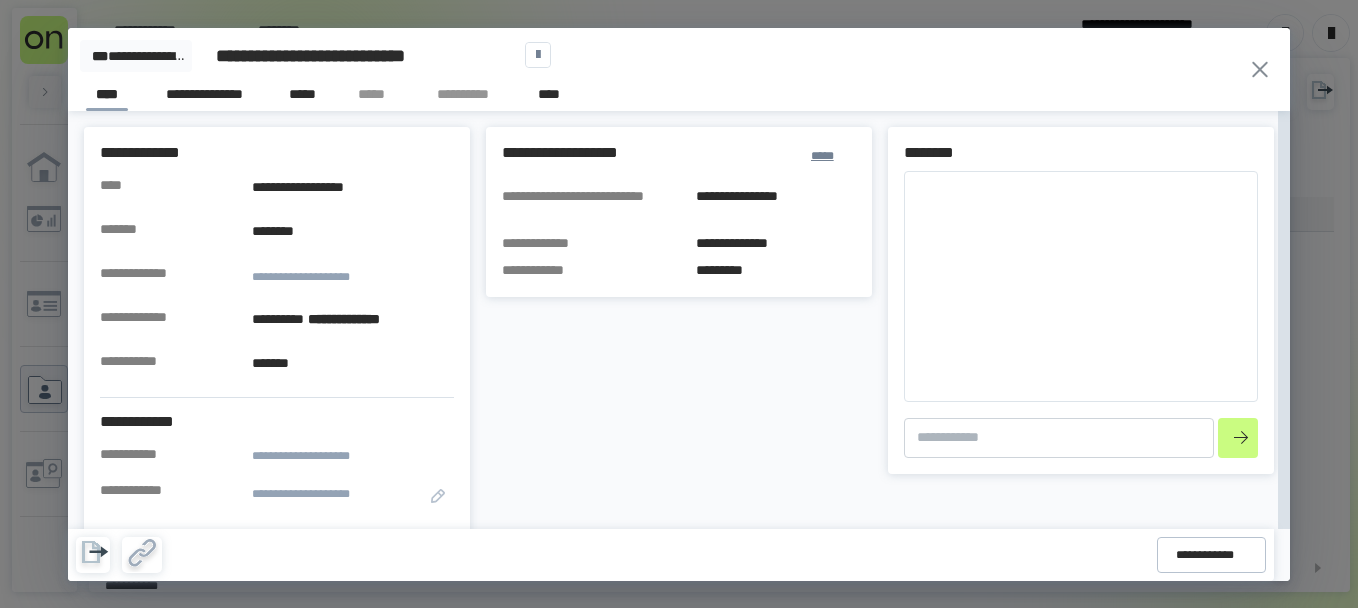 type on "*" 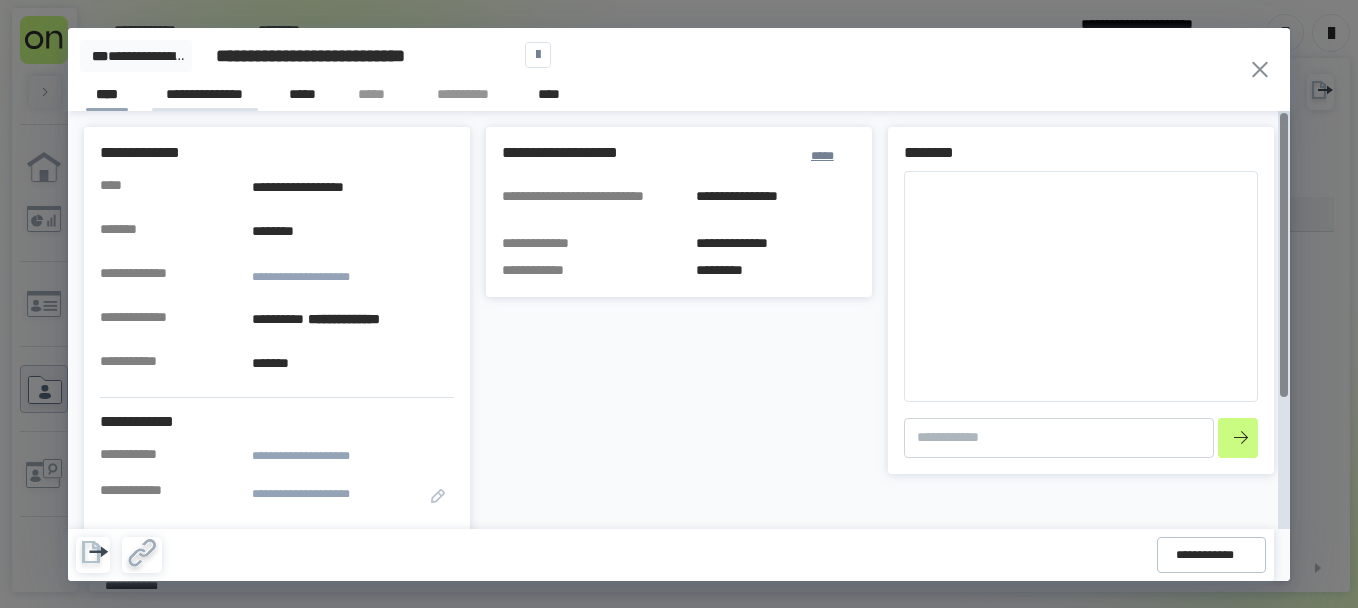 click on "**********" at bounding box center [205, 97] 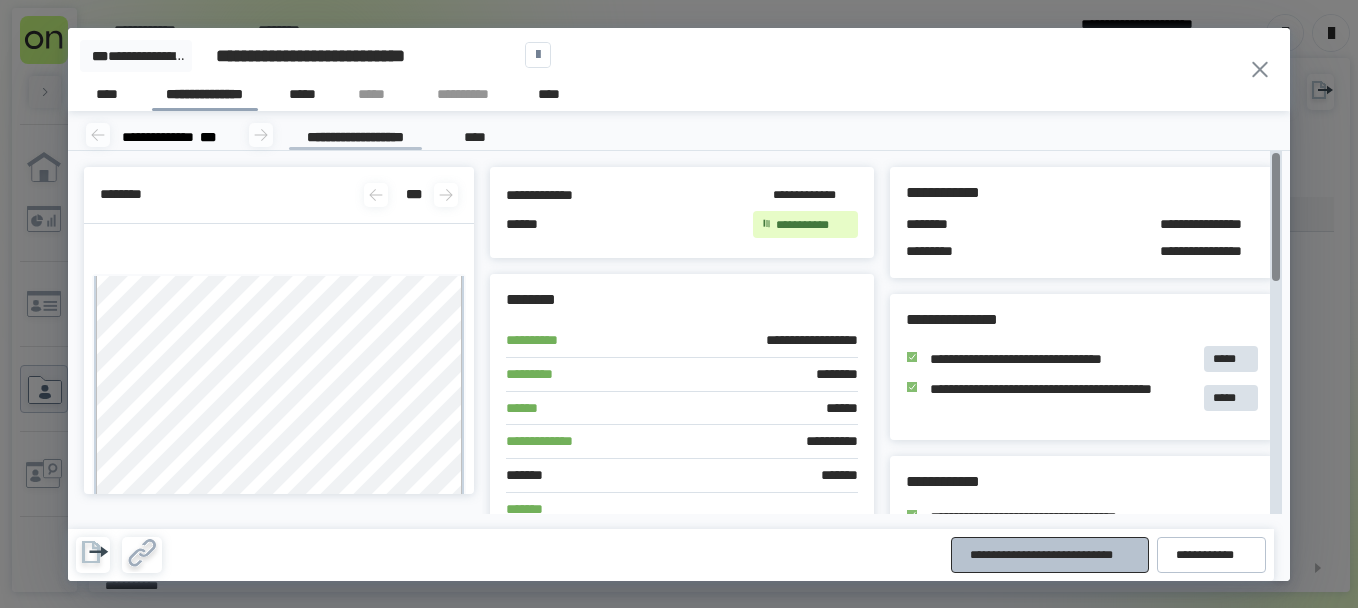 click on "**********" at bounding box center (1050, 555) 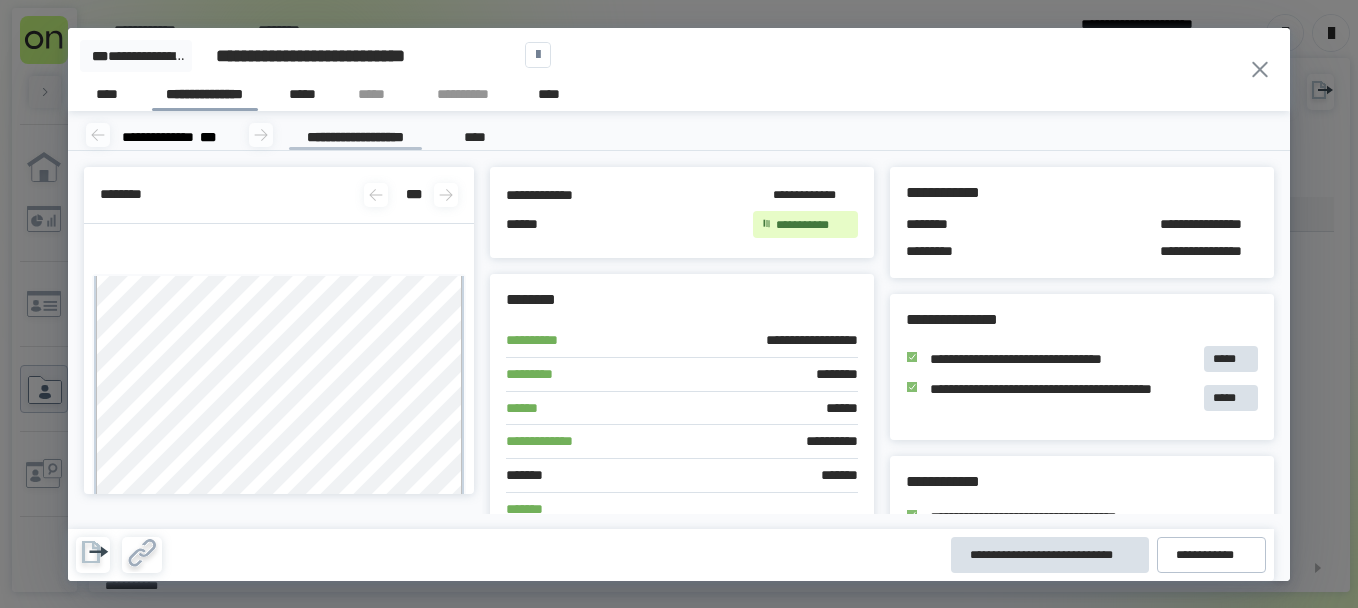 click 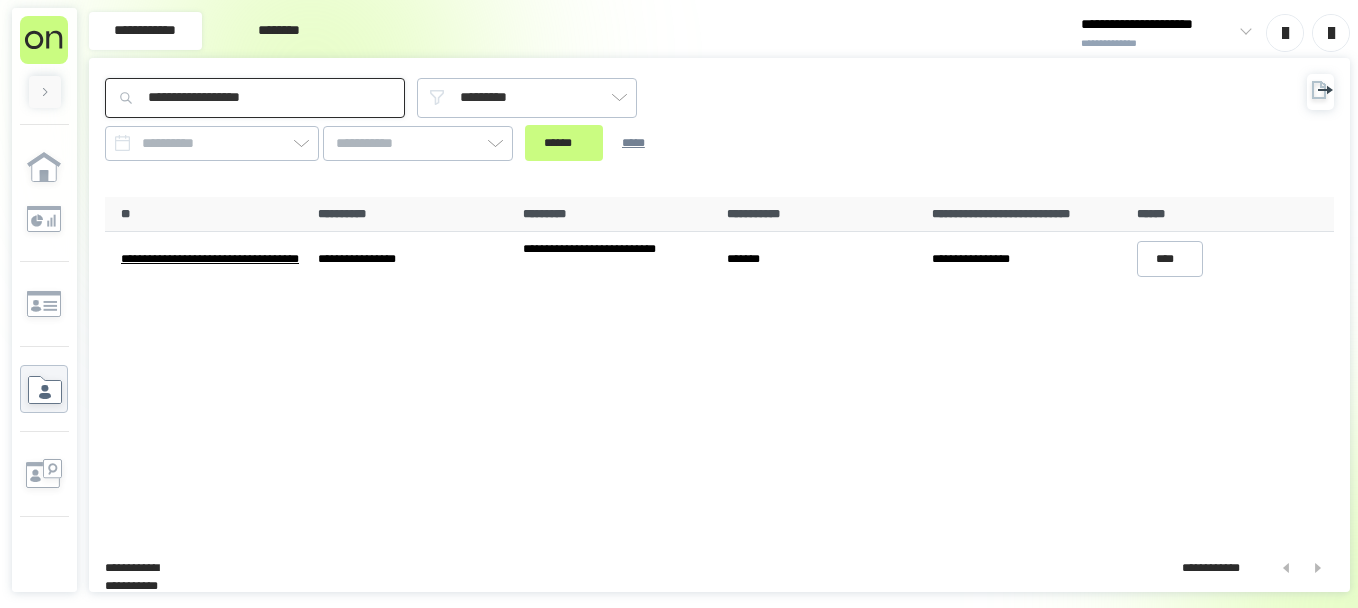 click on "**********" at bounding box center (255, 98) 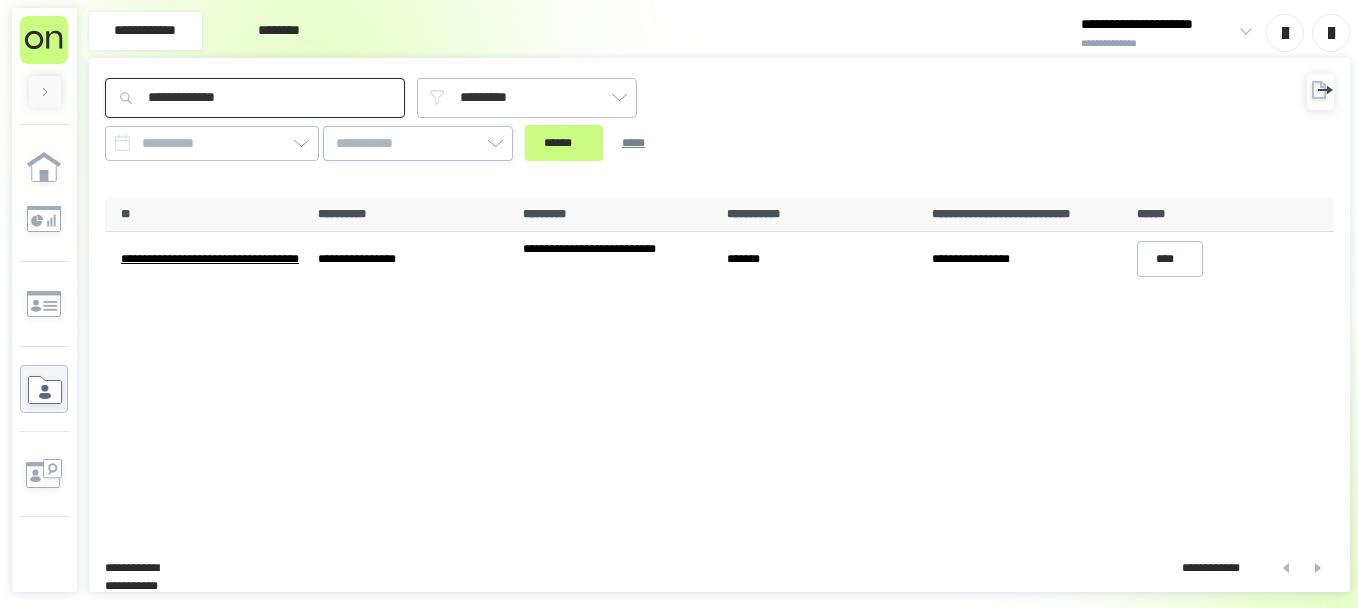 type on "**********" 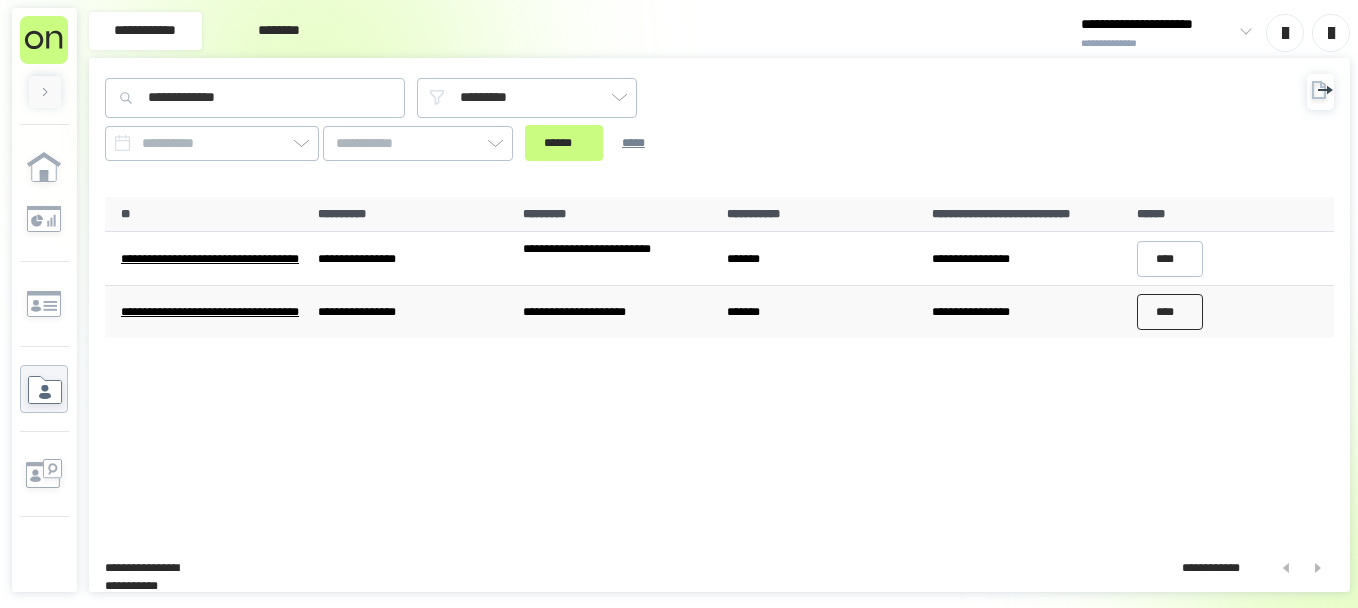 click on "****" at bounding box center (1170, 312) 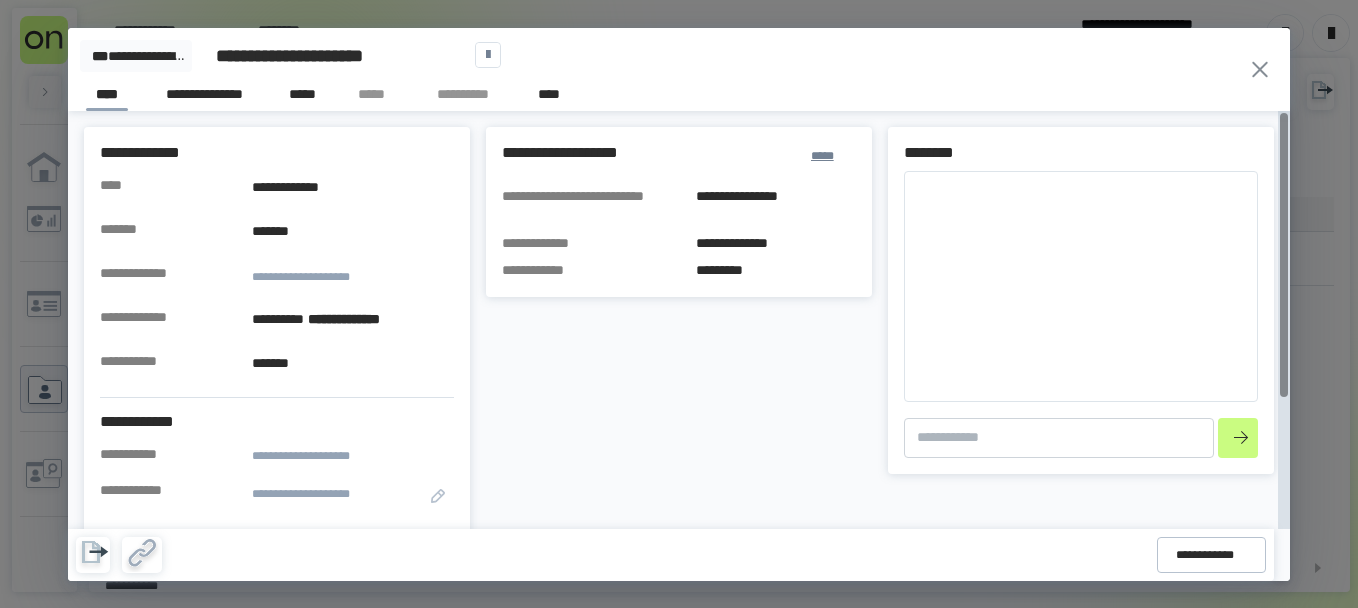 type on "*" 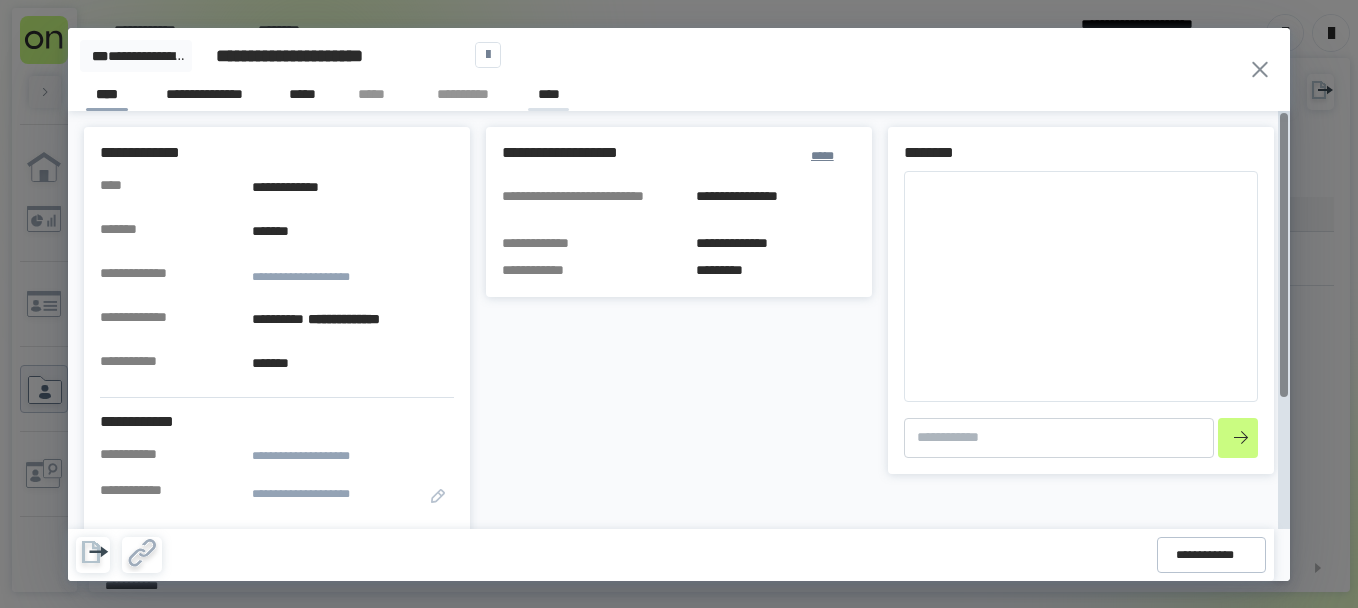 click on "****" at bounding box center (548, 97) 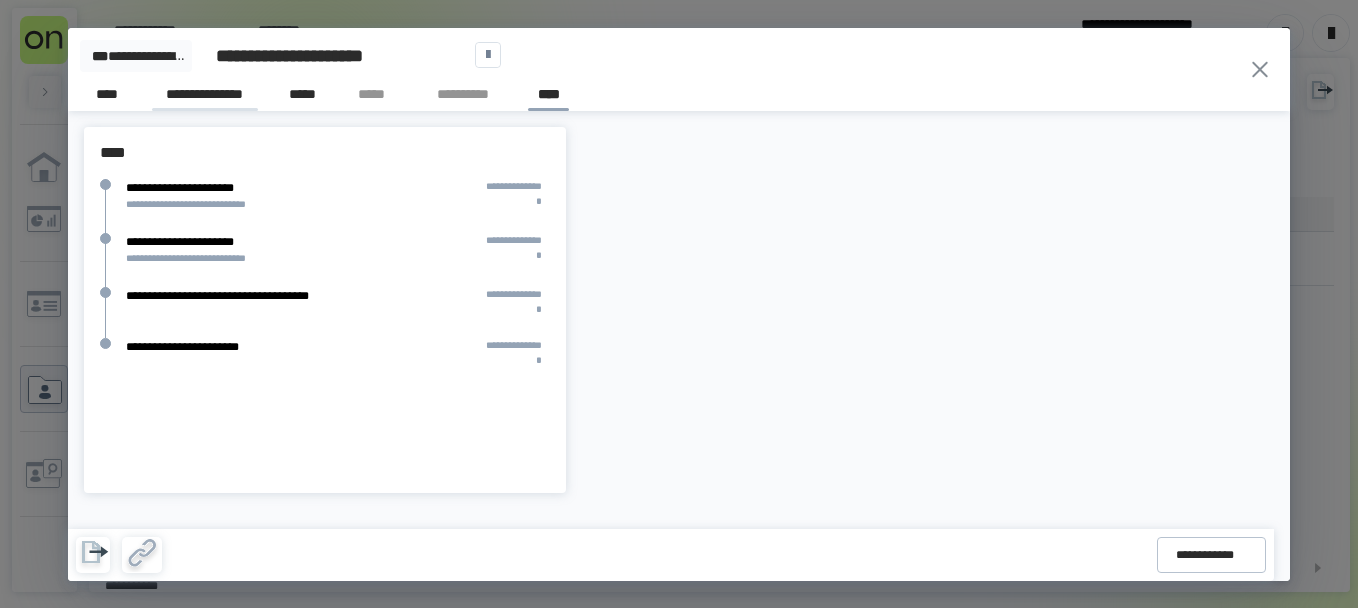 click on "**********" at bounding box center [205, 97] 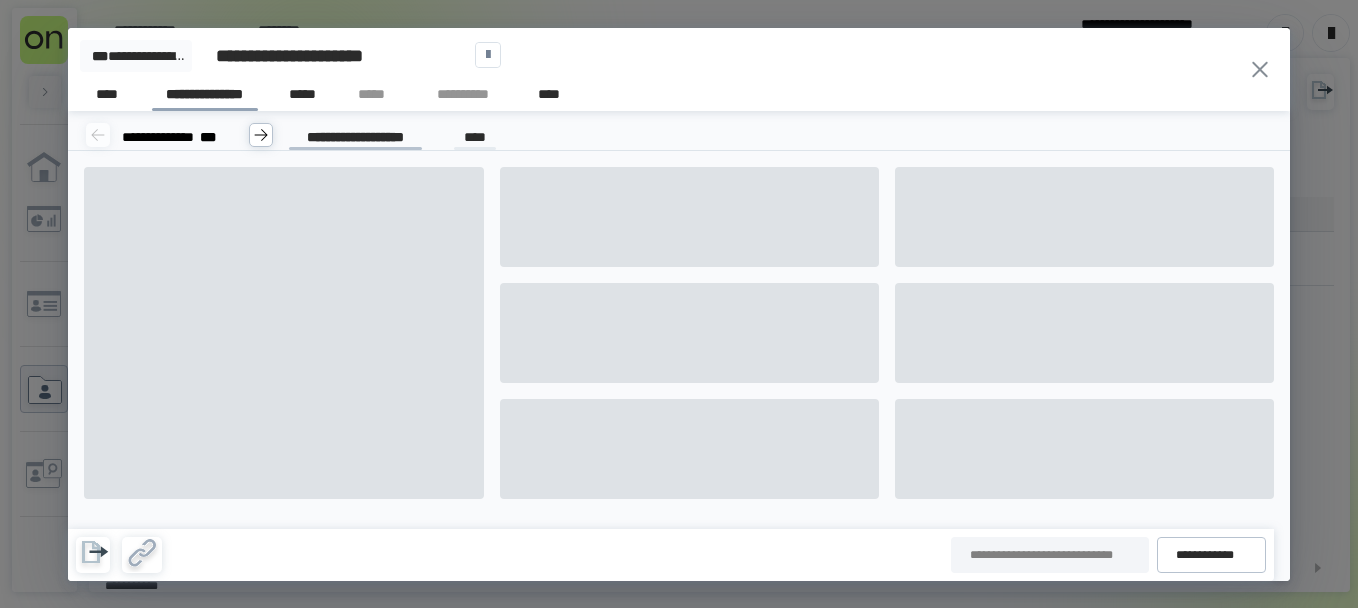 click on "****" at bounding box center [474, 136] 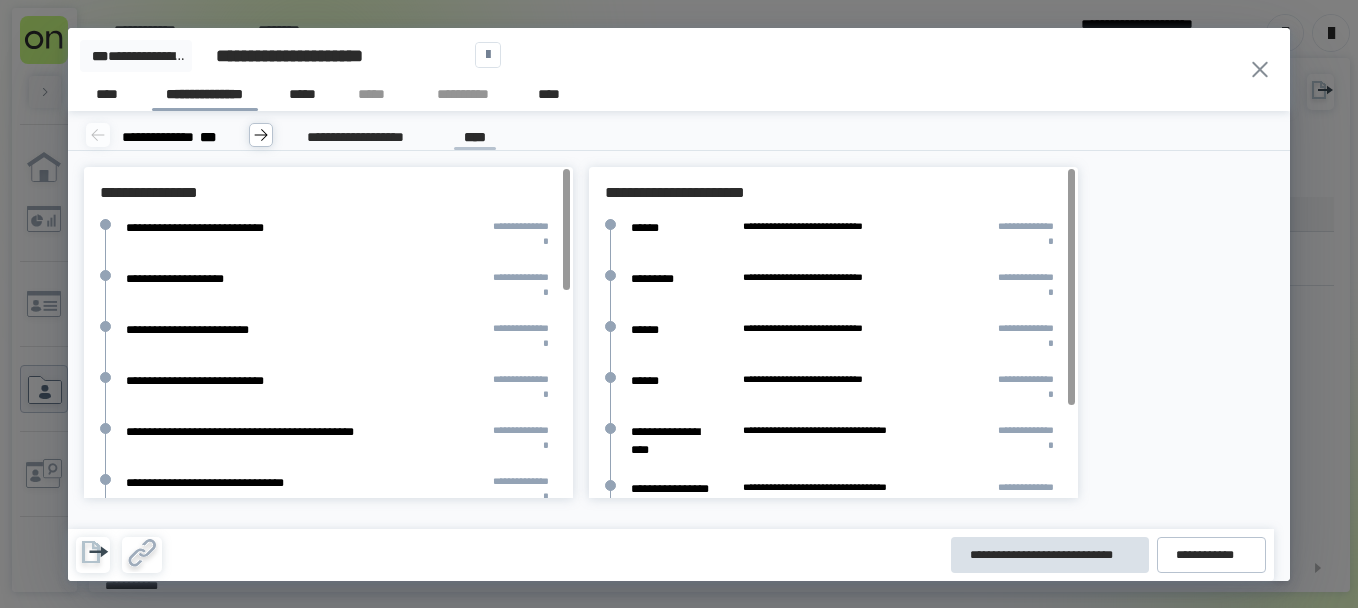 click 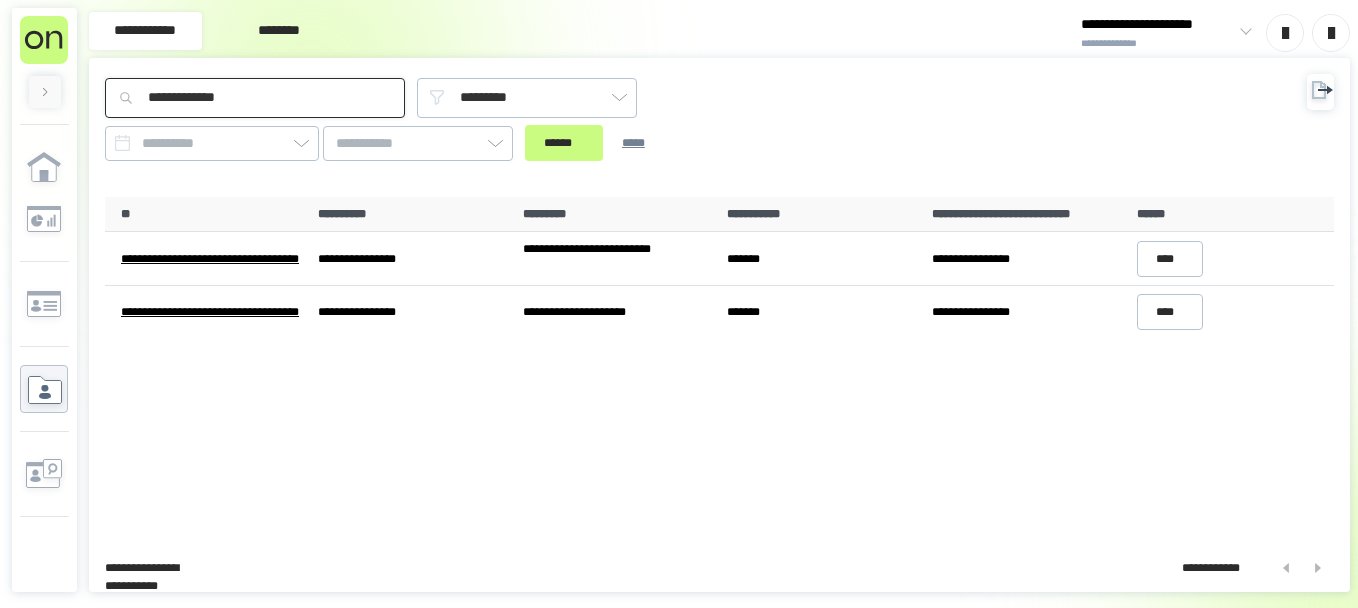 click on "**********" at bounding box center (255, 98) 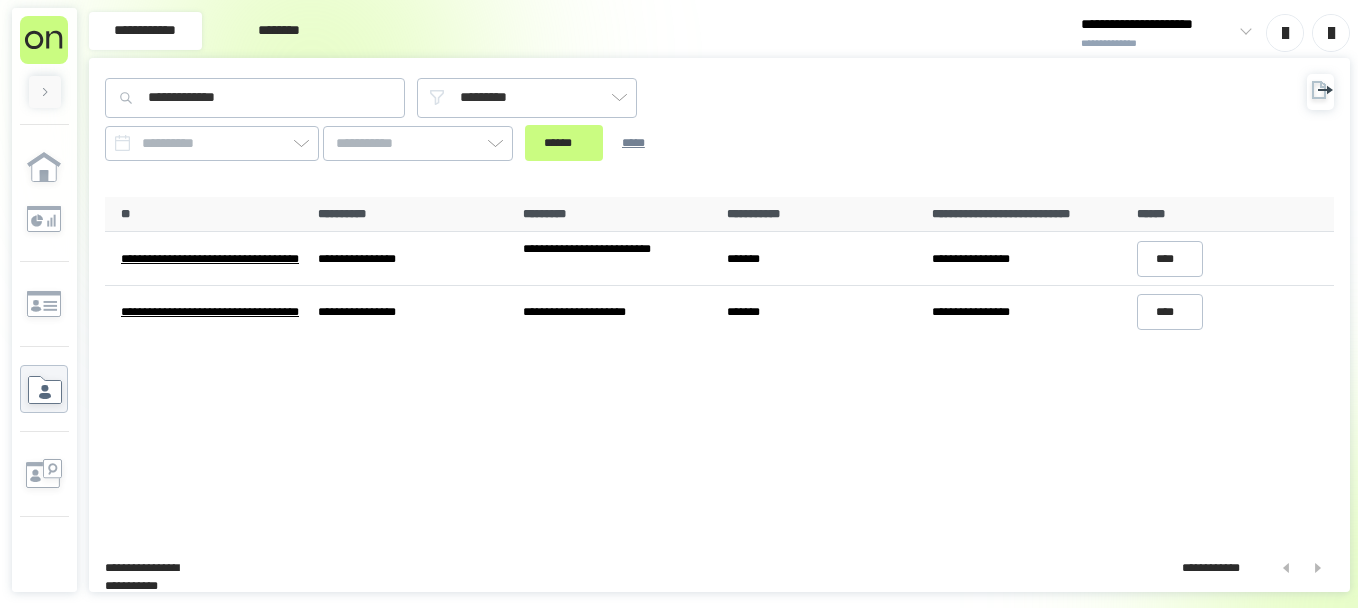 click on "**********" at bounding box center (719, 325) 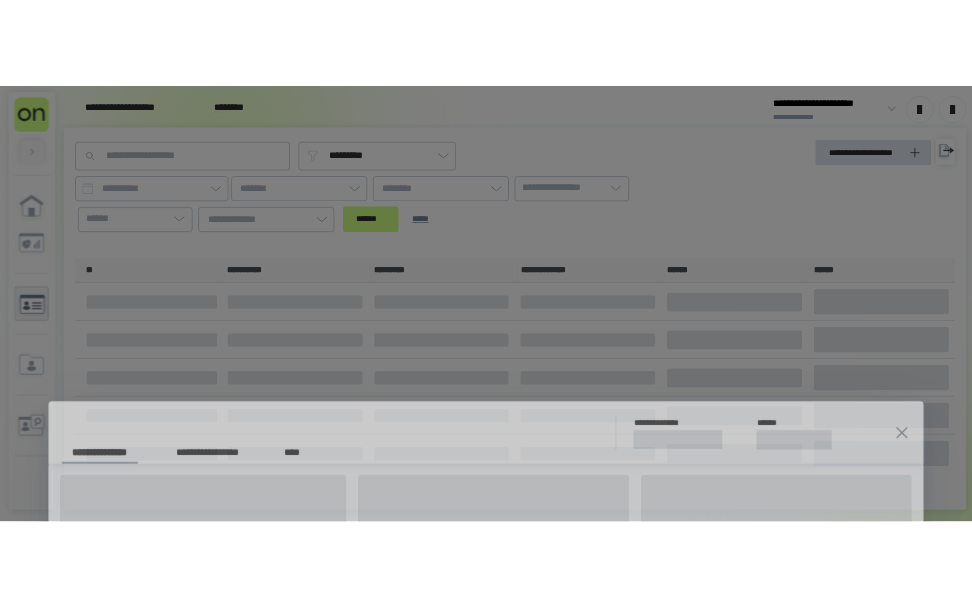 scroll, scrollTop: 0, scrollLeft: 0, axis: both 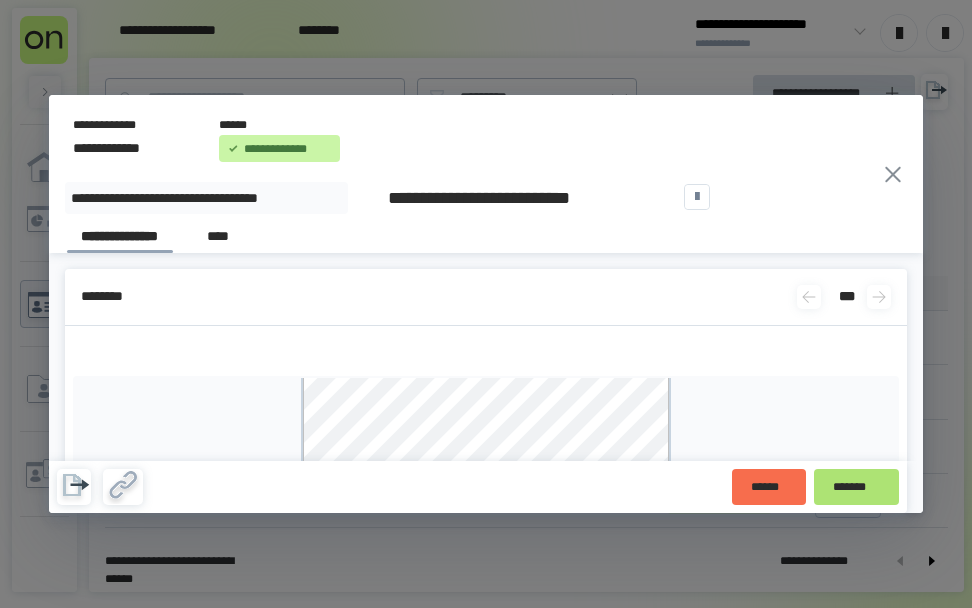 click on "*******" at bounding box center (857, 487) 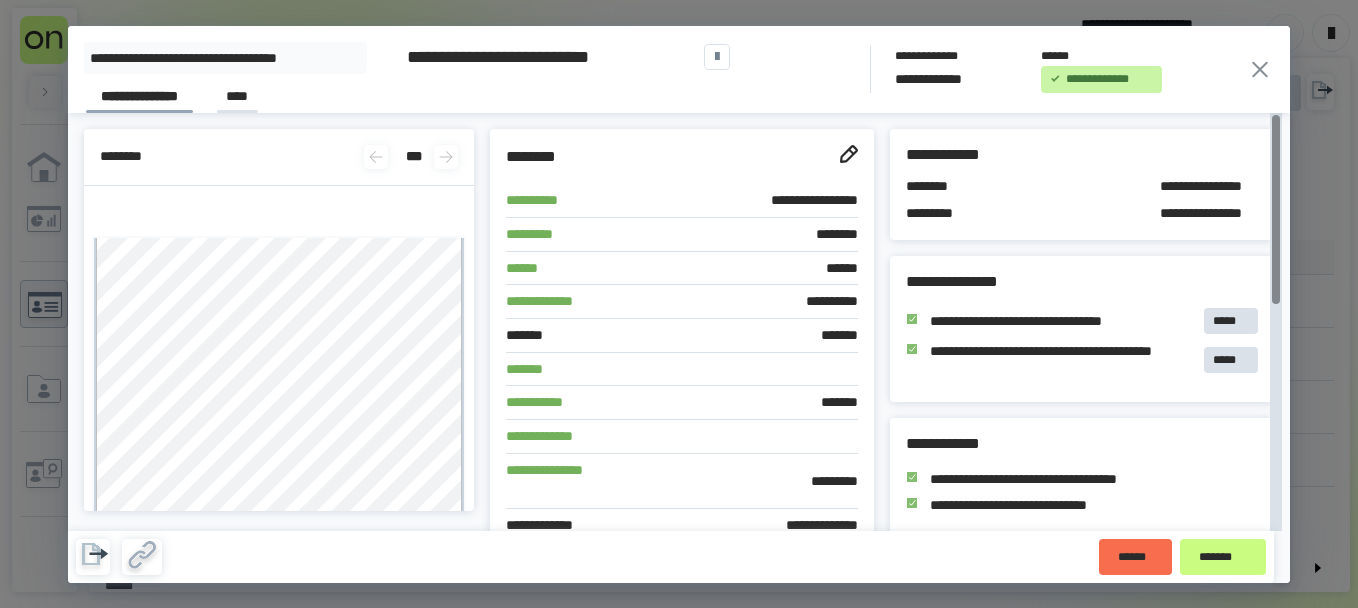 click on "****" at bounding box center [237, 99] 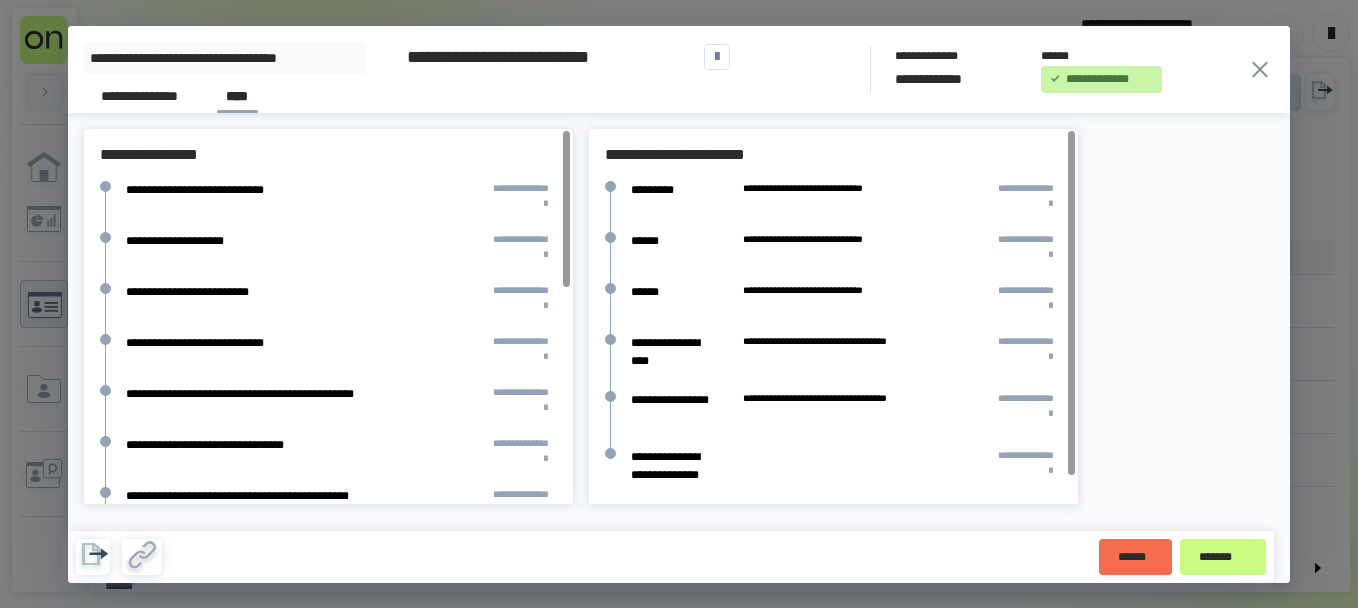 click on "**********" at bounding box center (334, 77) 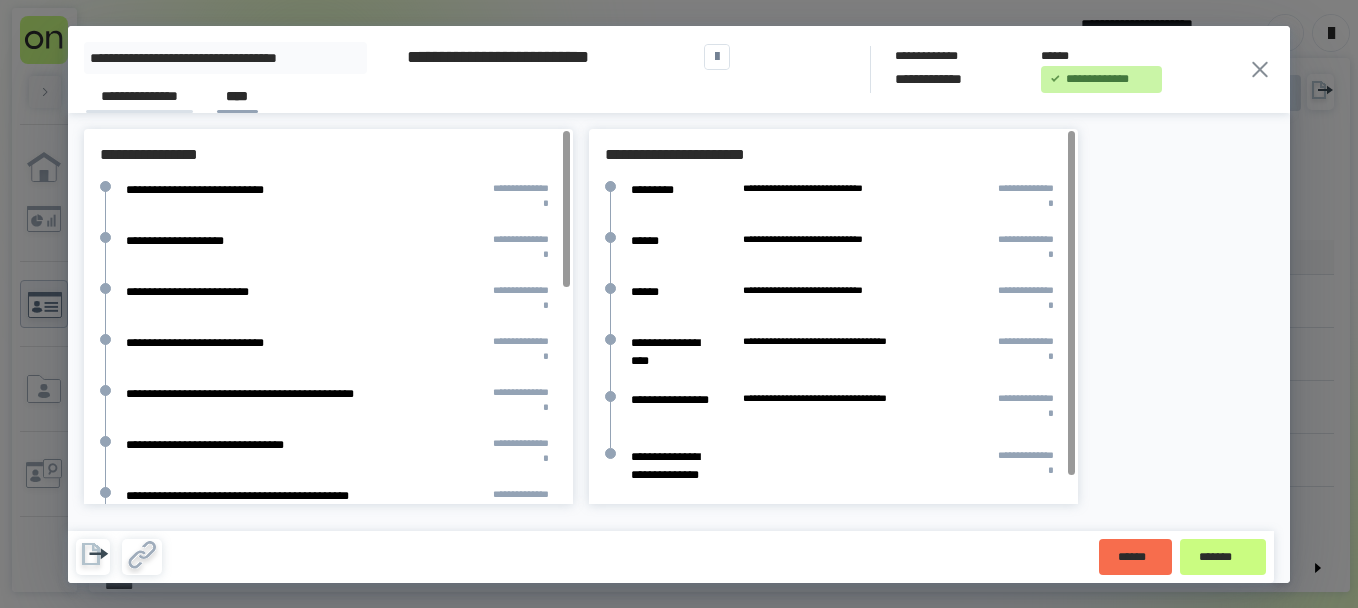 click on "**********" at bounding box center (139, 99) 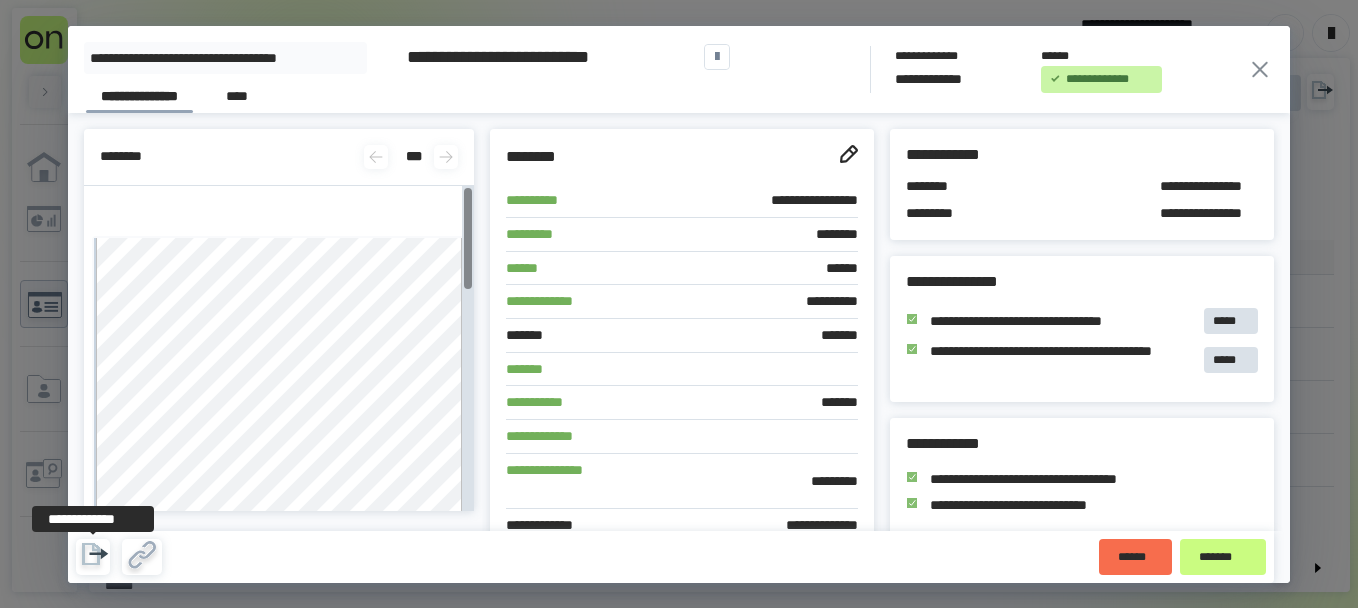 click 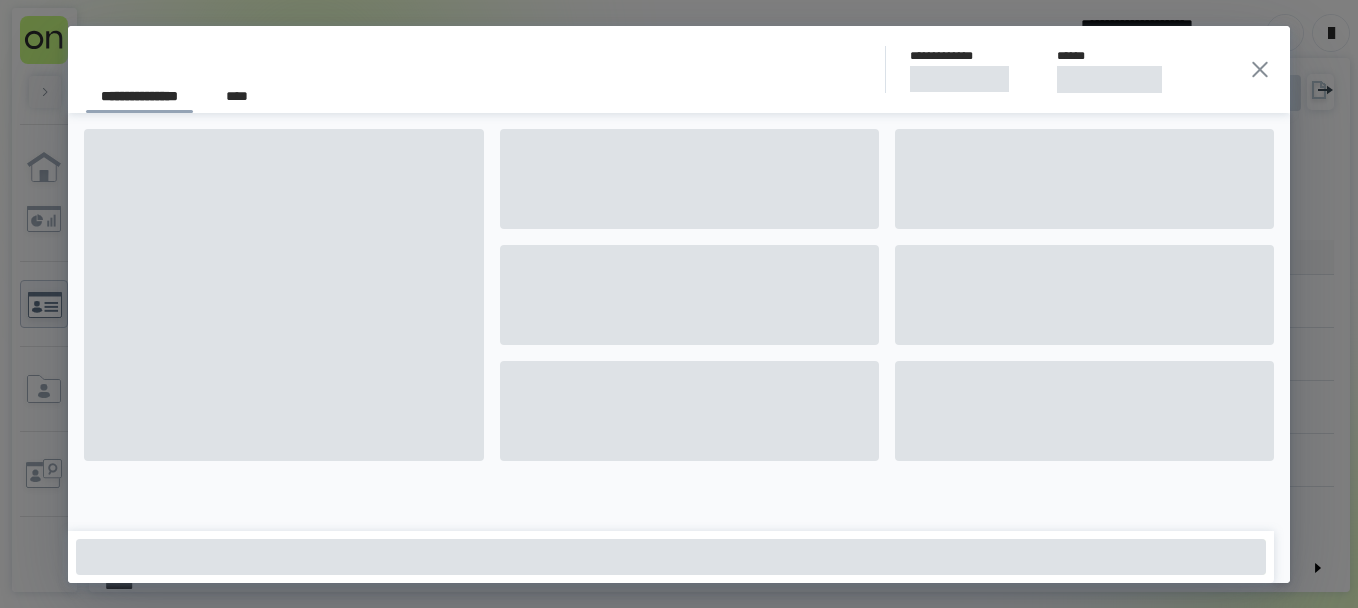 scroll, scrollTop: 0, scrollLeft: 0, axis: both 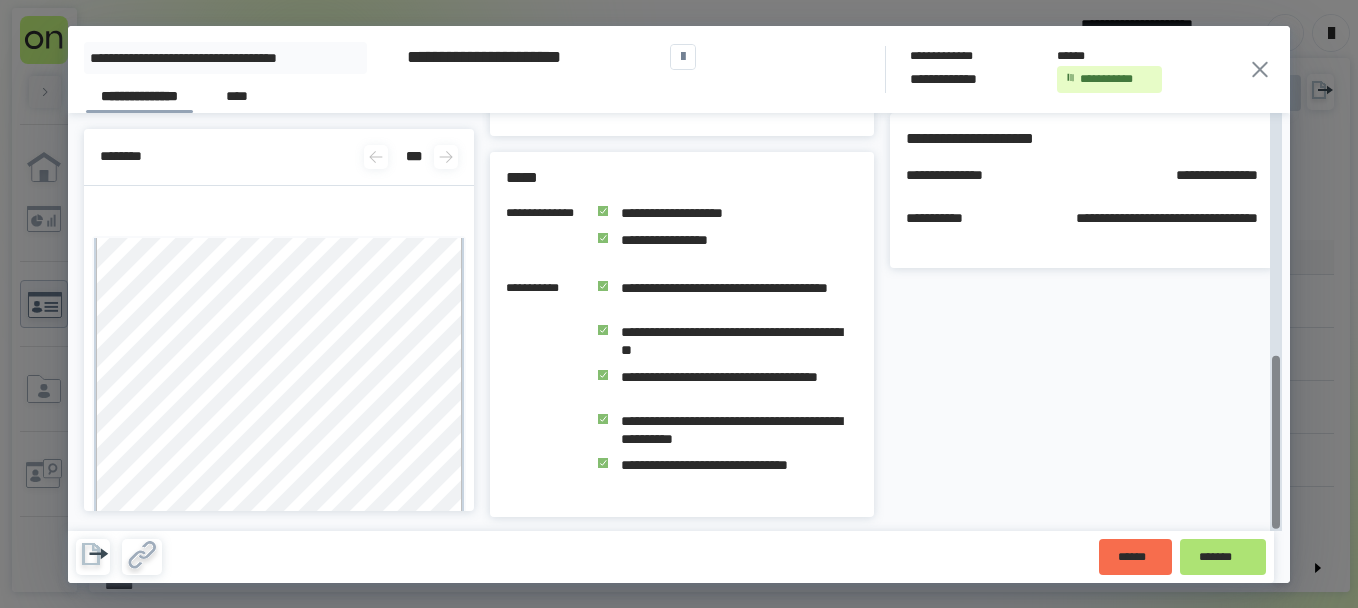 click on "*******" at bounding box center (1223, 557) 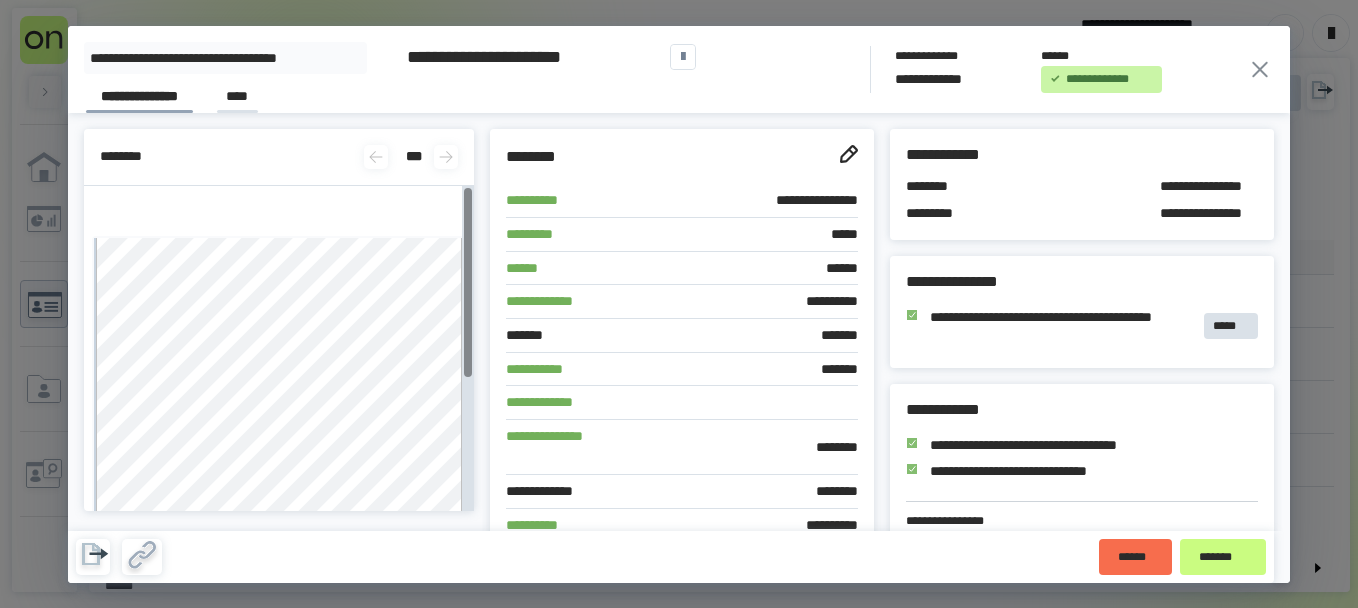 click on "****" at bounding box center [237, 99] 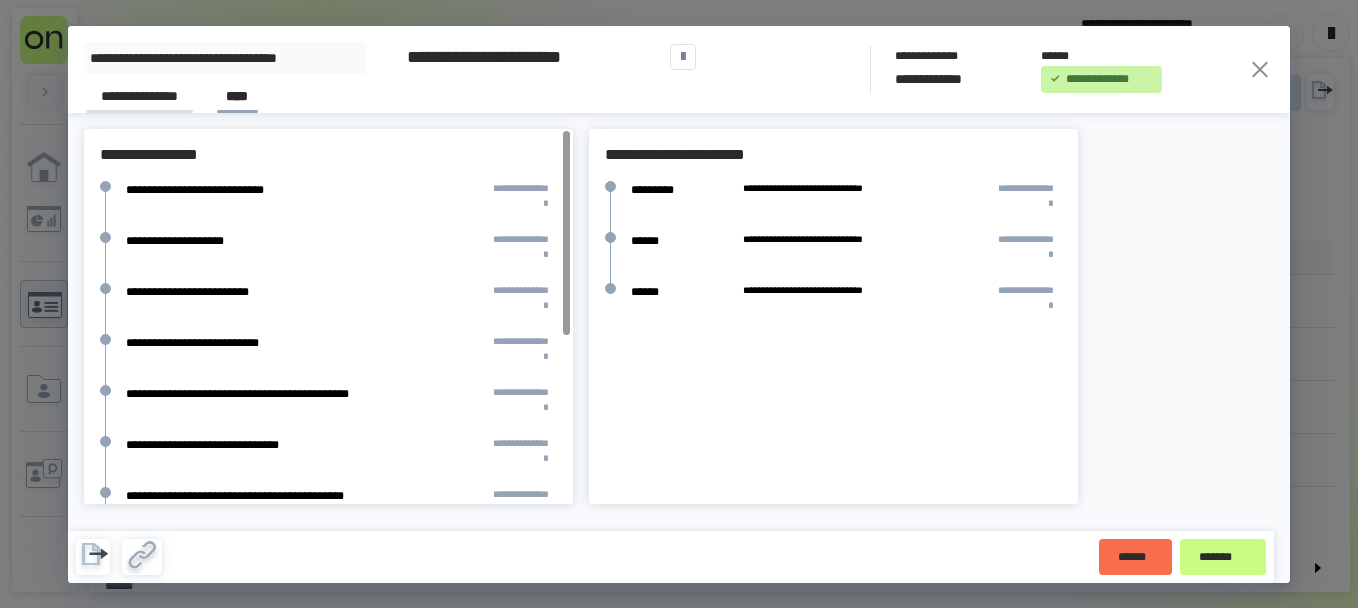 click on "**********" at bounding box center [139, 99] 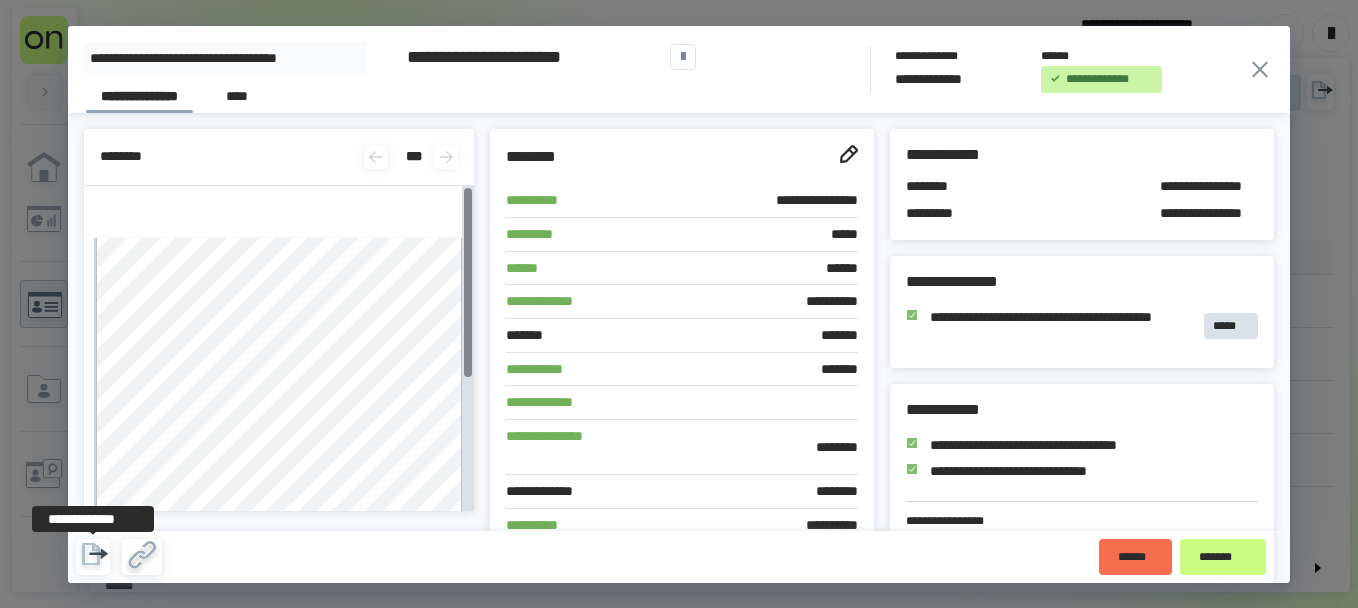 click 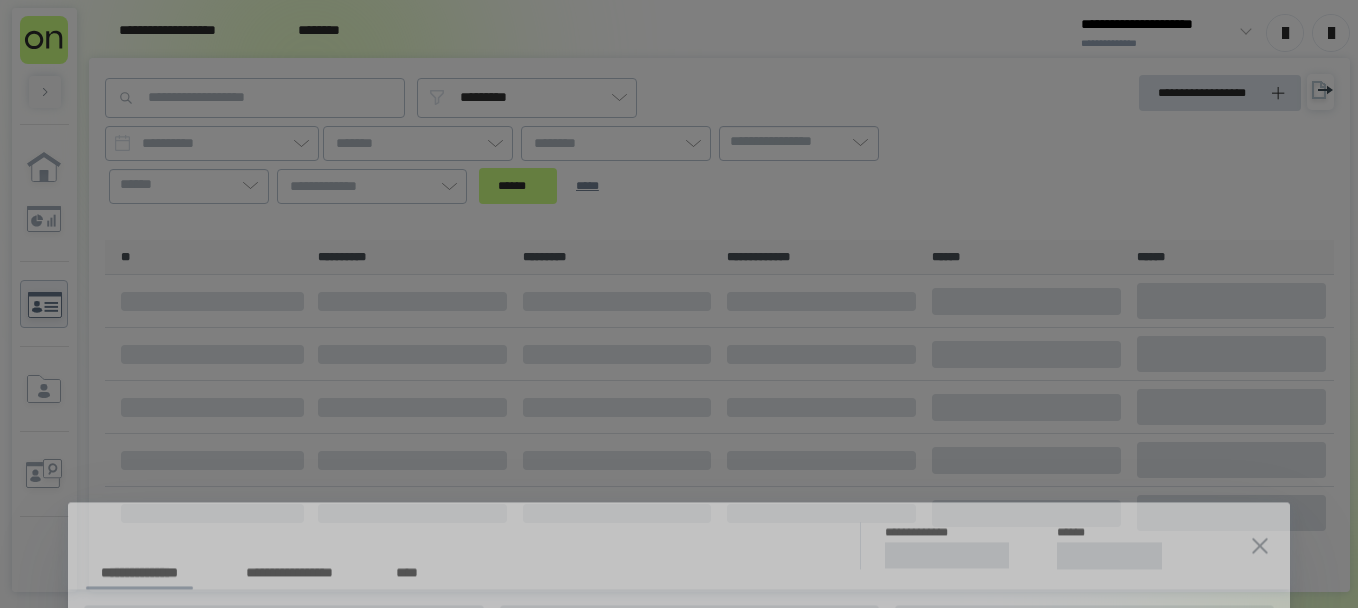 scroll, scrollTop: 0, scrollLeft: 0, axis: both 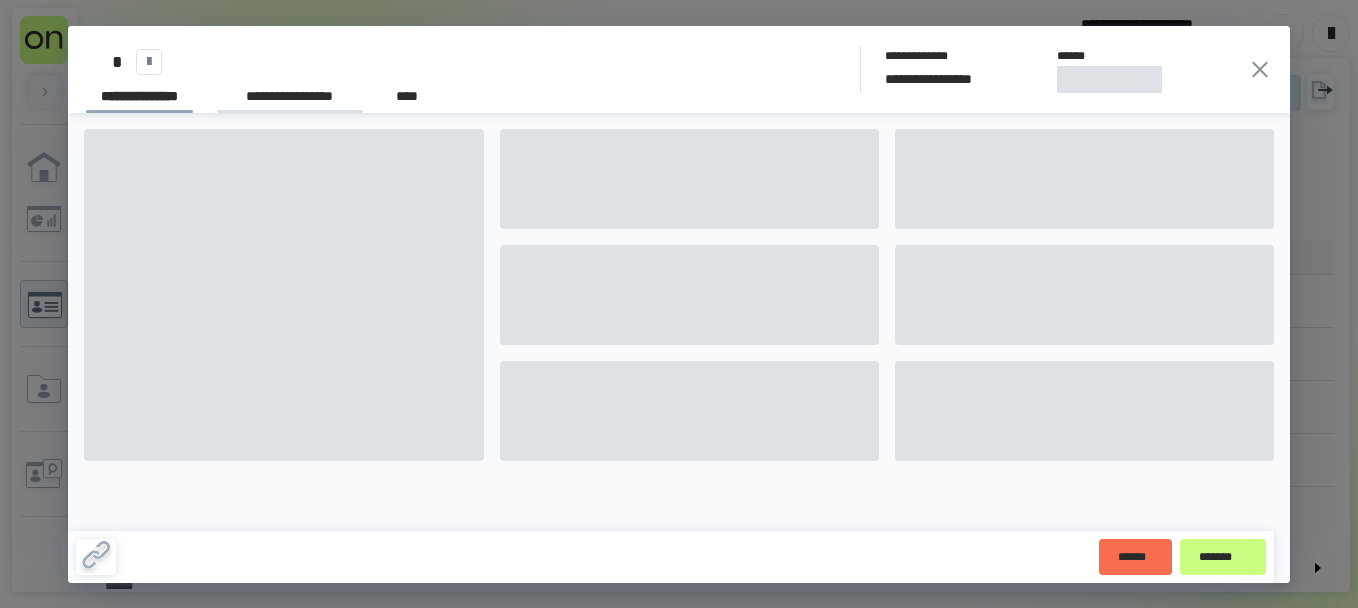 click on "**********" at bounding box center [290, 99] 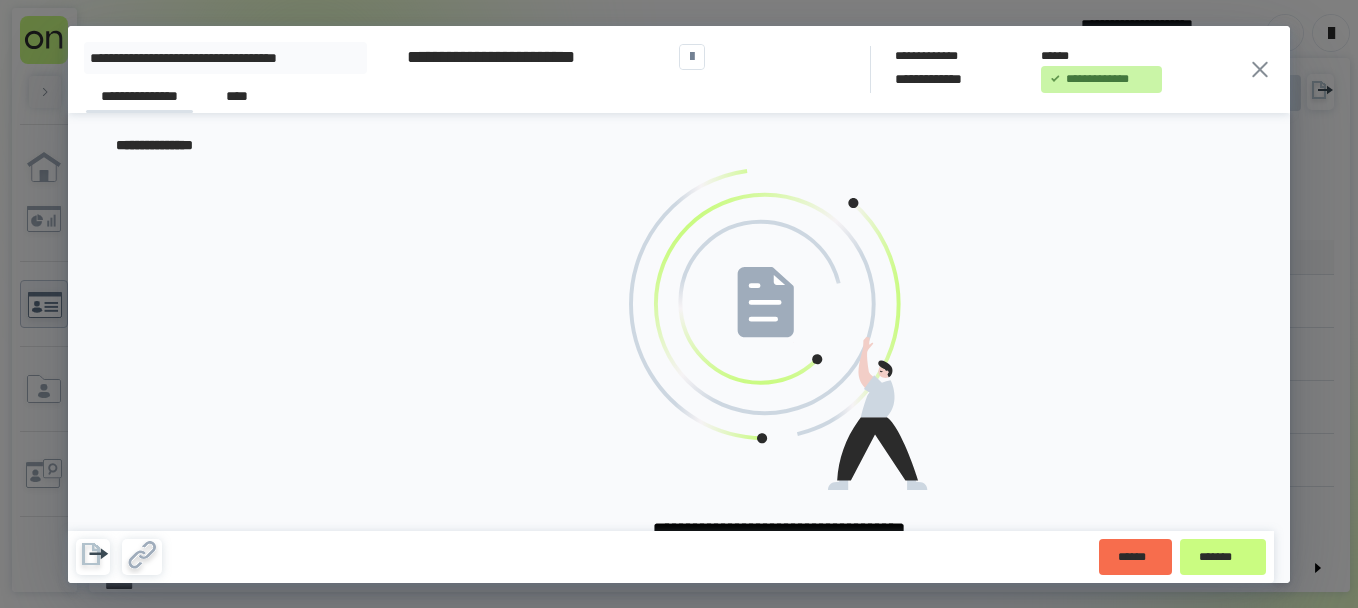 click on "**********" at bounding box center (139, 99) 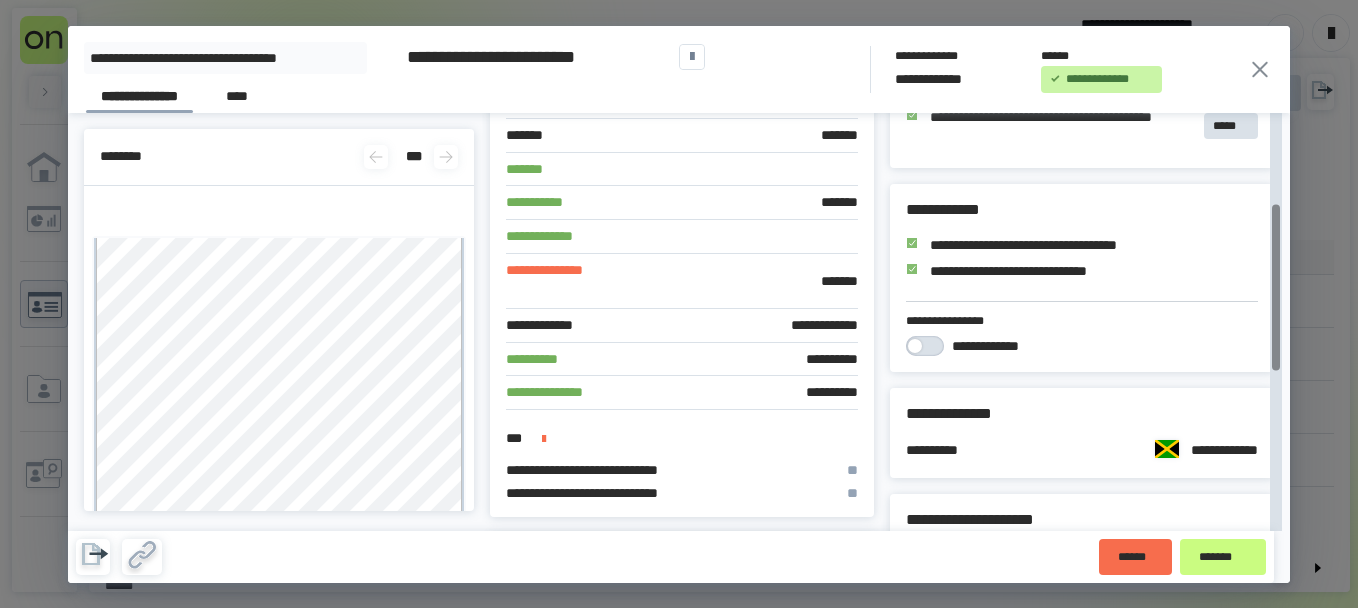 scroll, scrollTop: 400, scrollLeft: 0, axis: vertical 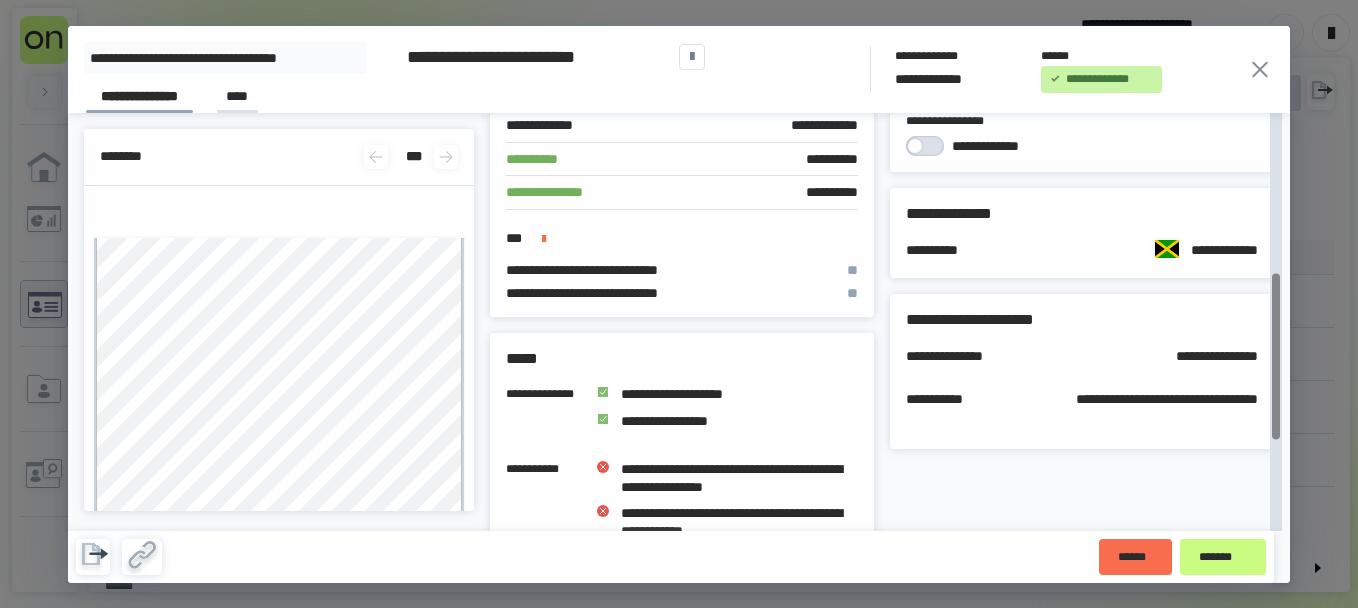 click on "****" at bounding box center (237, 99) 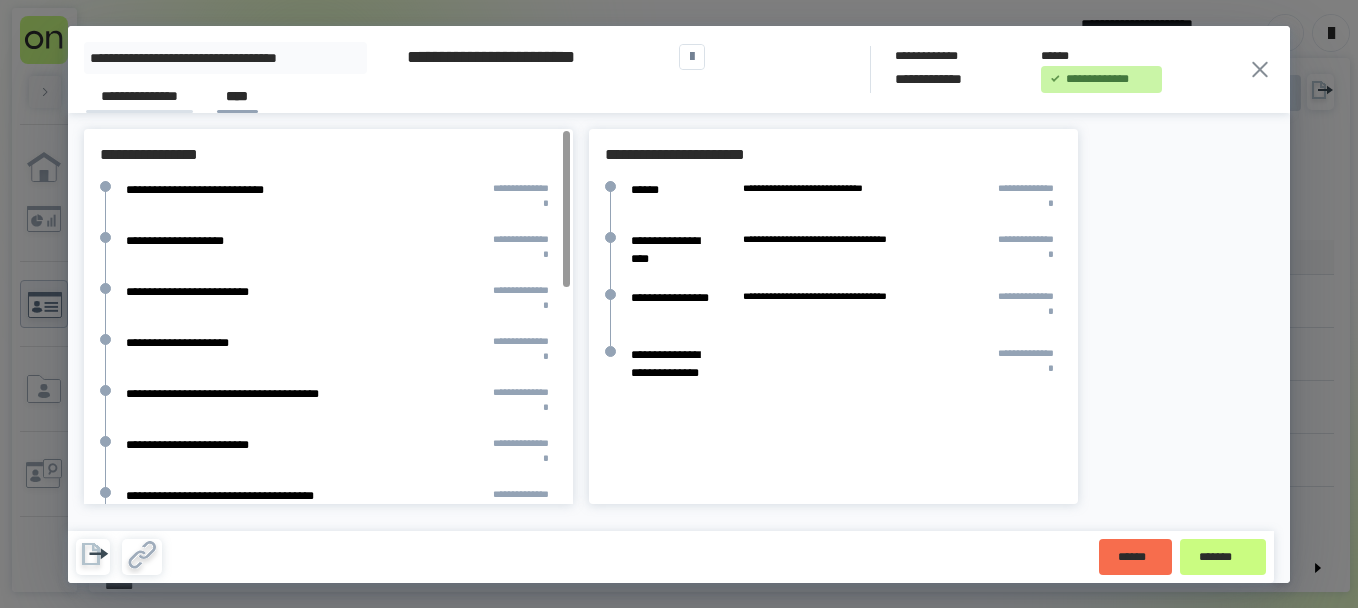 click on "**********" at bounding box center (139, 99) 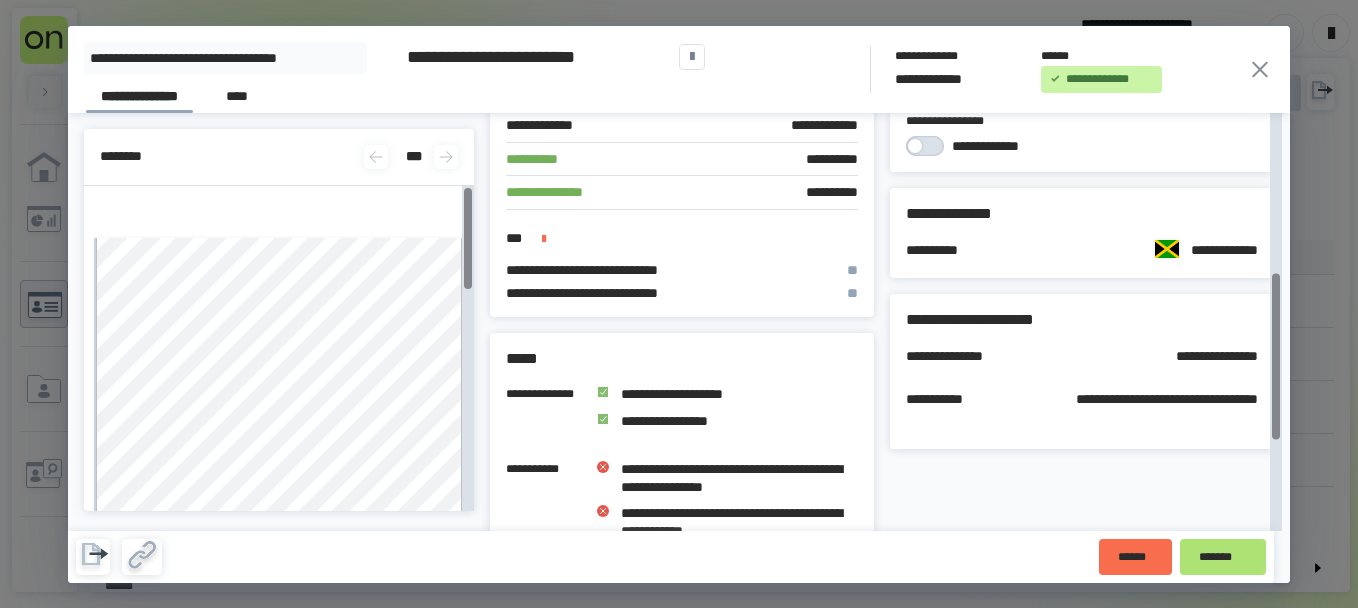 click on "*******" at bounding box center [1223, 557] 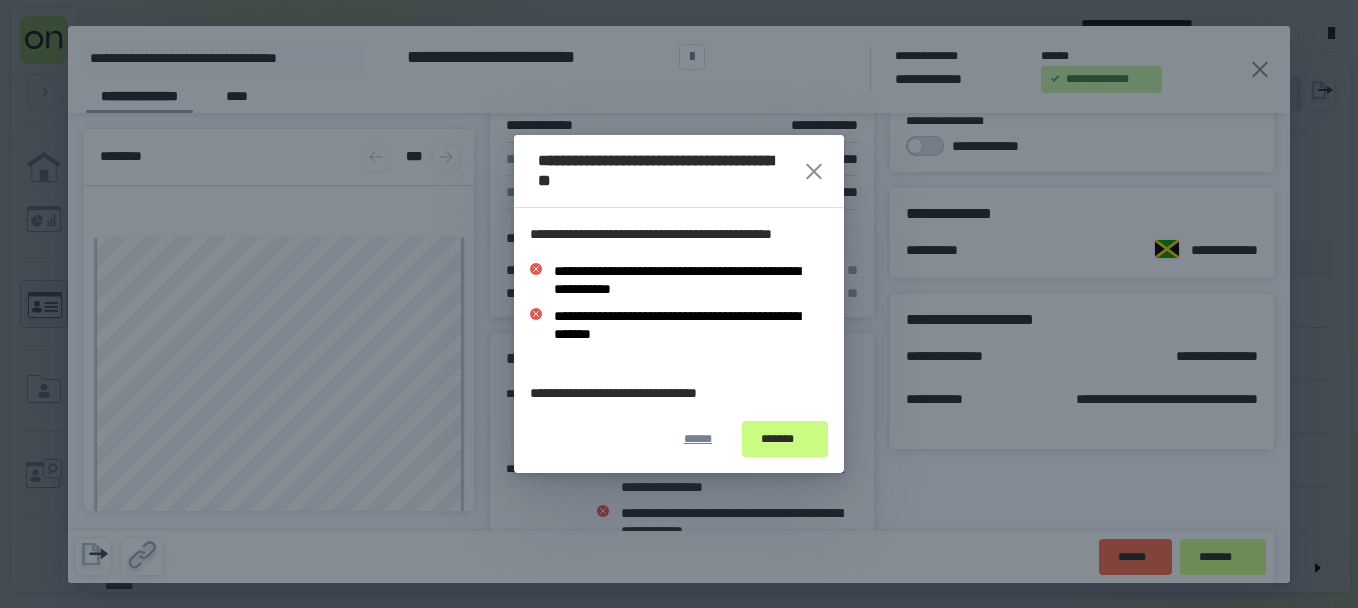 click 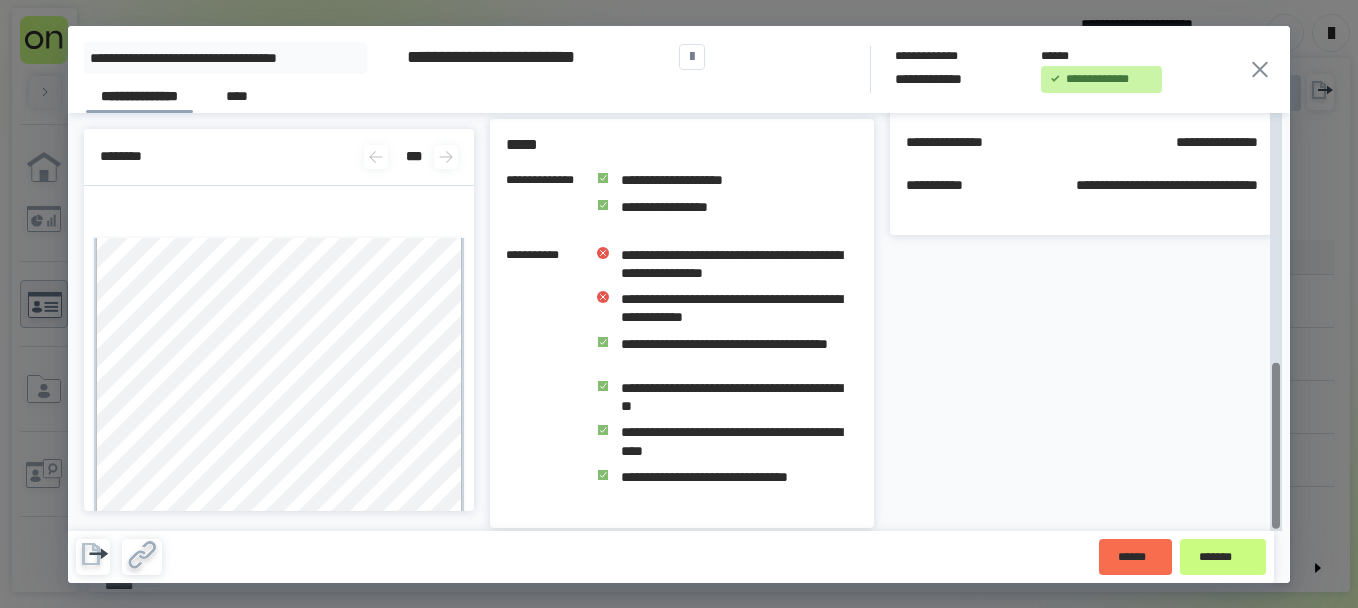 scroll, scrollTop: 625, scrollLeft: 0, axis: vertical 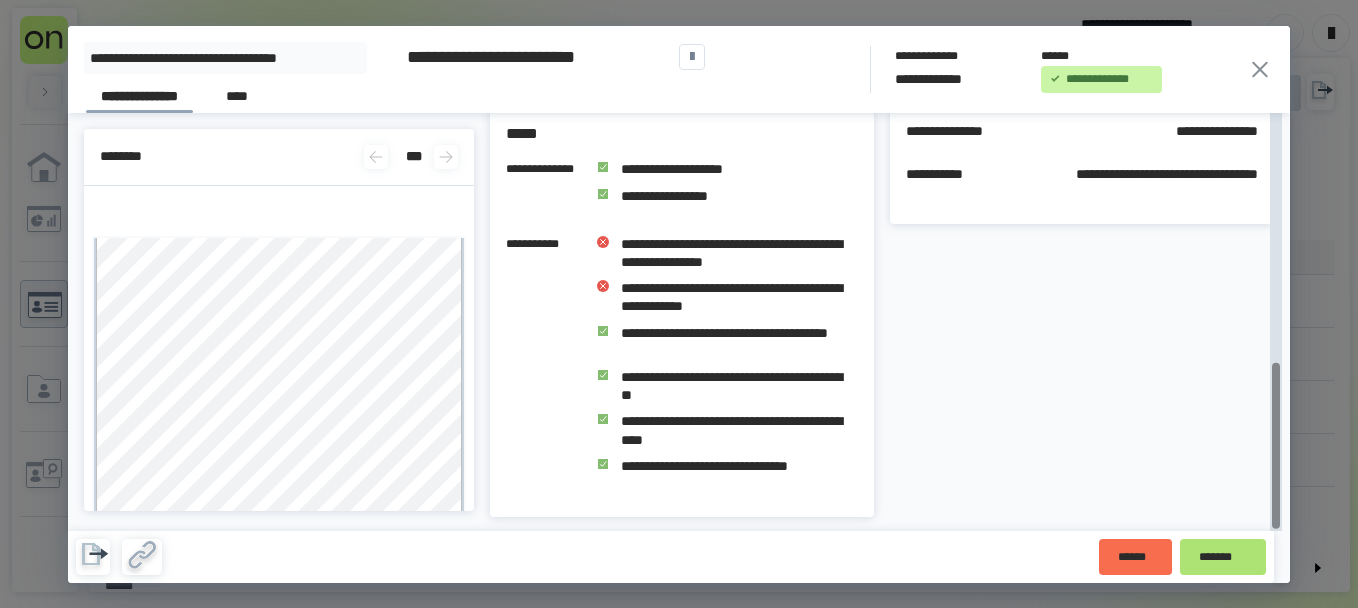 click on "*******" at bounding box center (1223, 557) 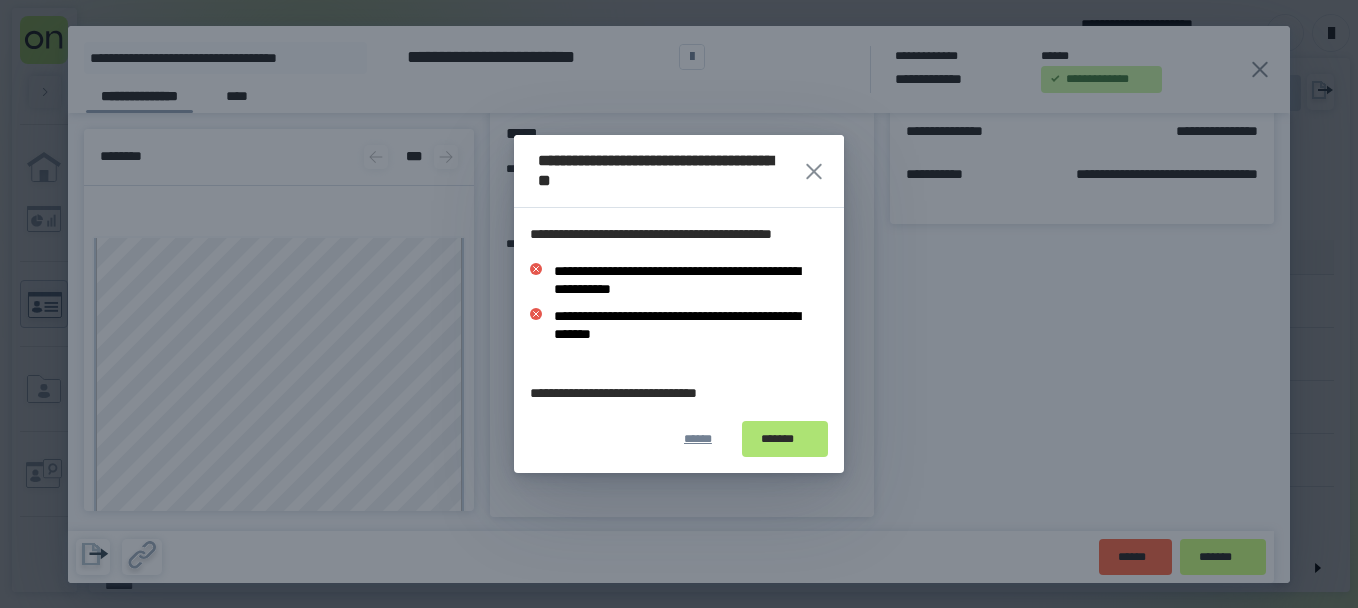 click on "*******" at bounding box center [785, 439] 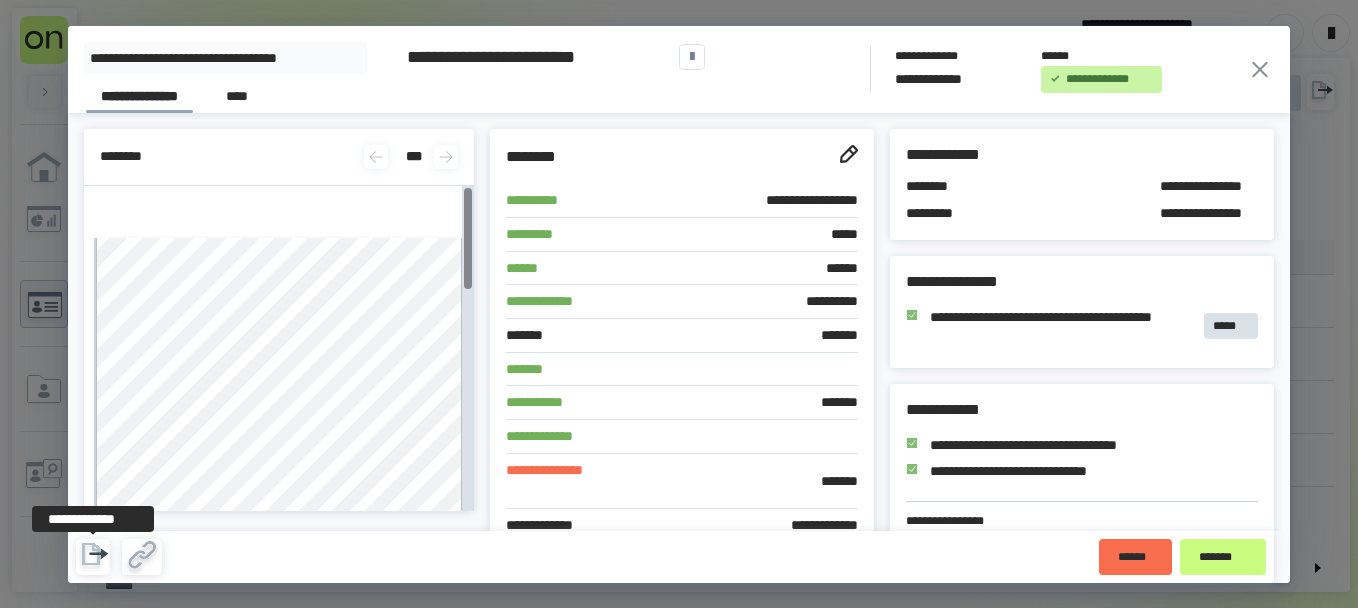 click 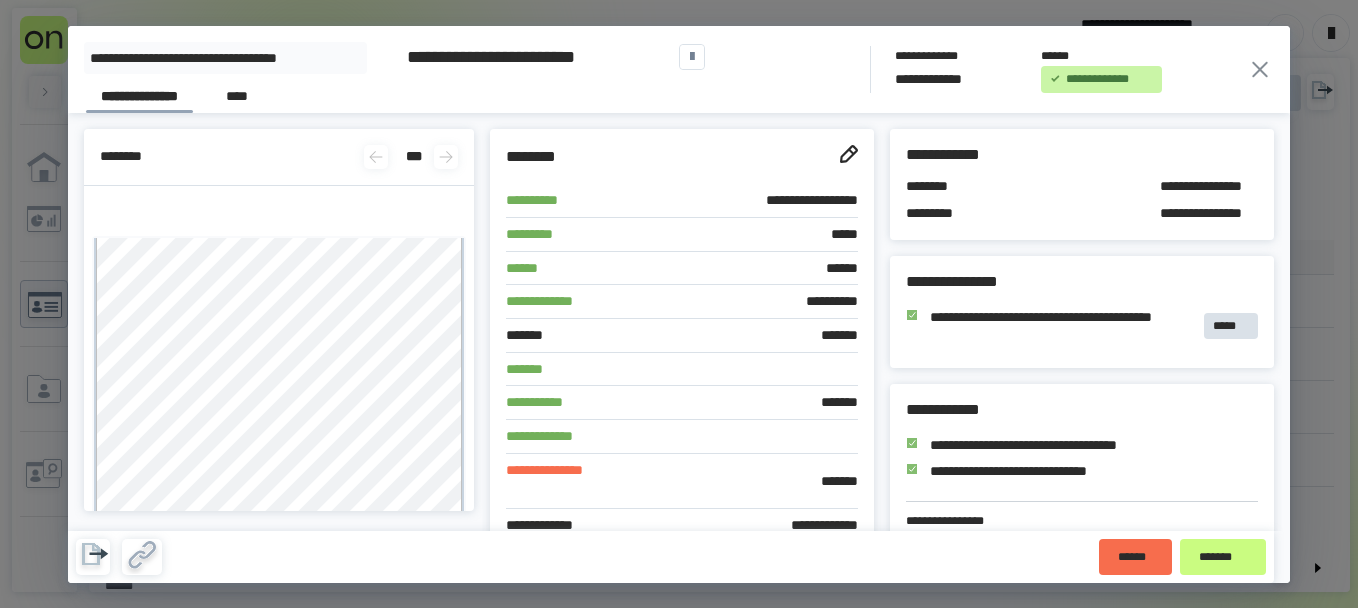 click 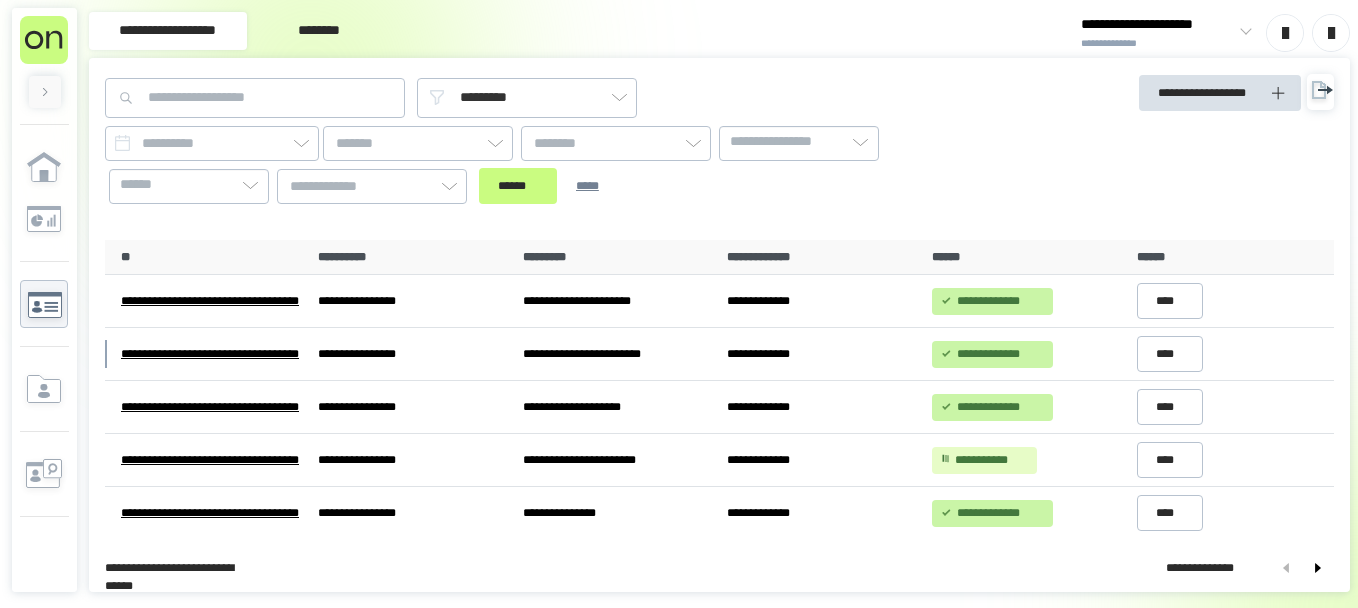 click on "**********" at bounding box center (679, 304) 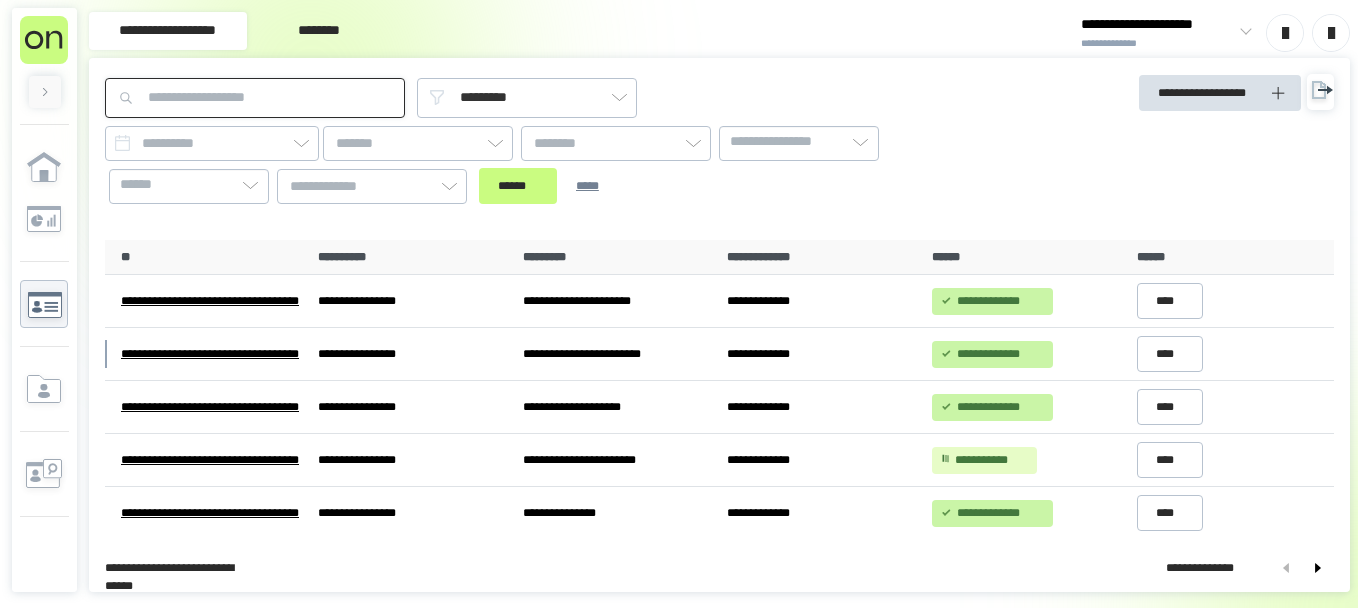 drag, startPoint x: 209, startPoint y: 84, endPoint x: 207, endPoint y: 95, distance: 11.18034 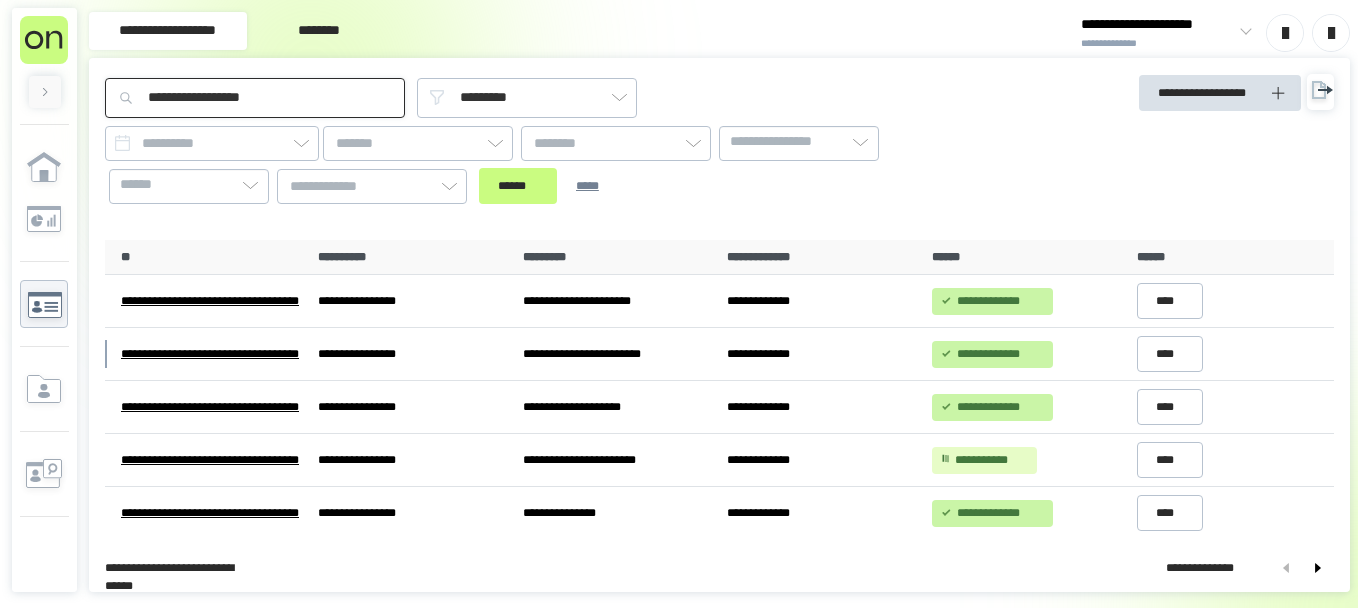 type on "**********" 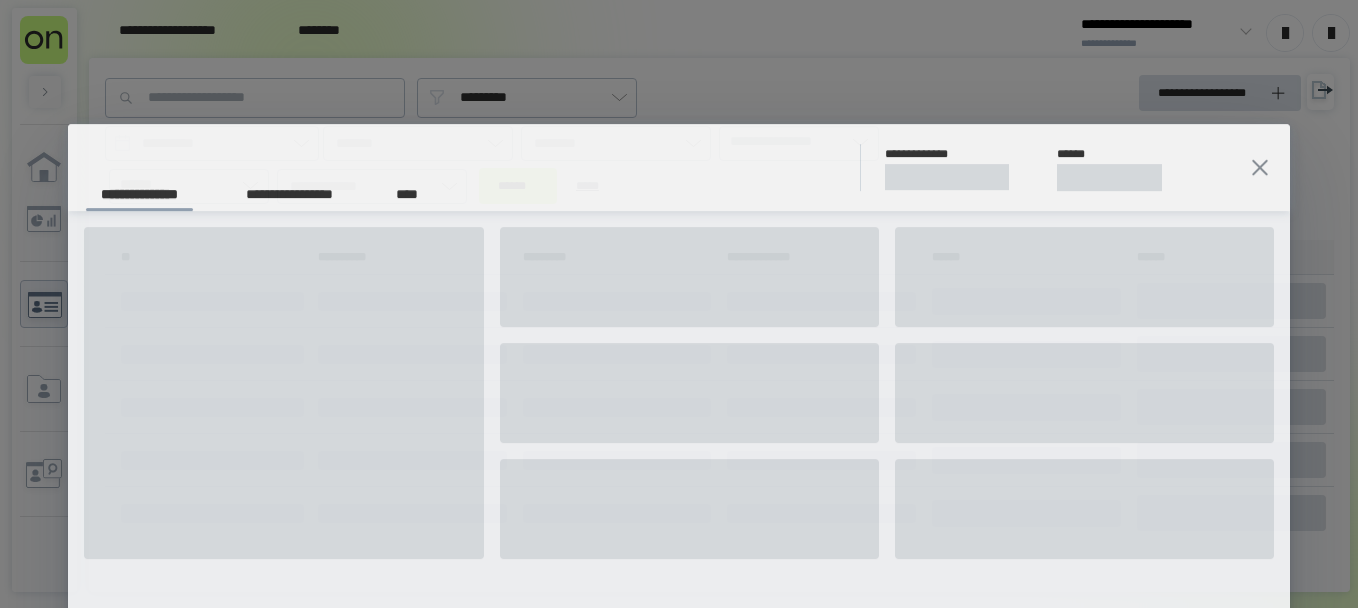 scroll, scrollTop: 0, scrollLeft: 0, axis: both 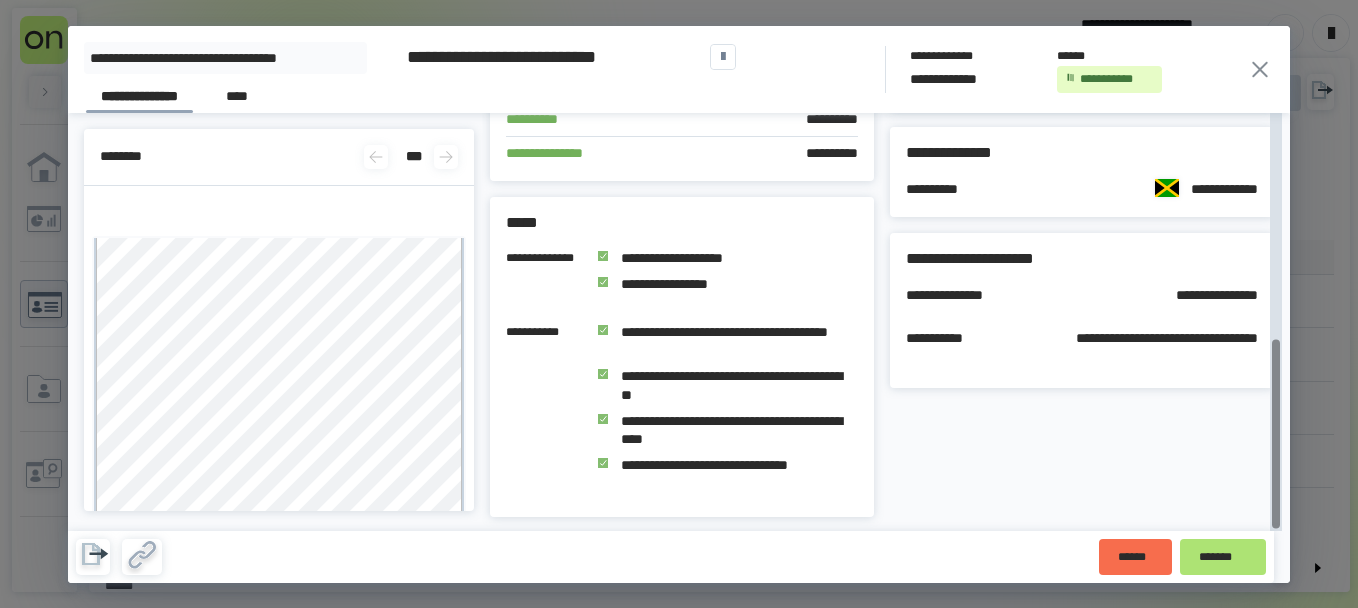 click on "*******" at bounding box center [1223, 557] 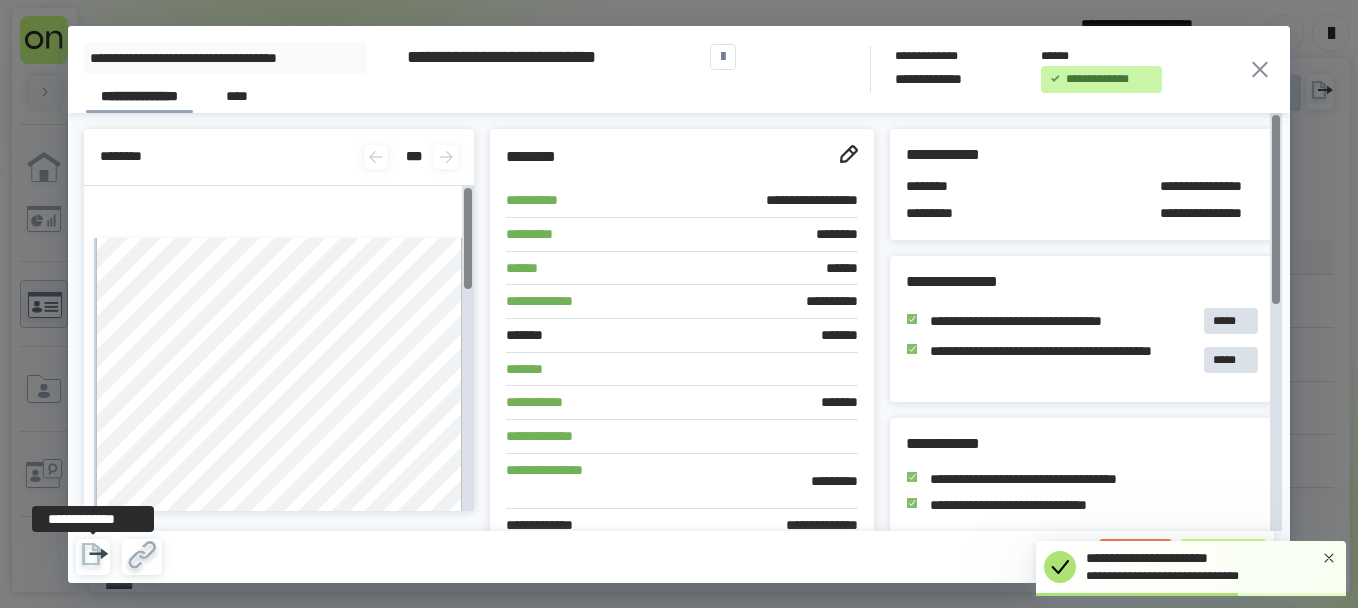 click 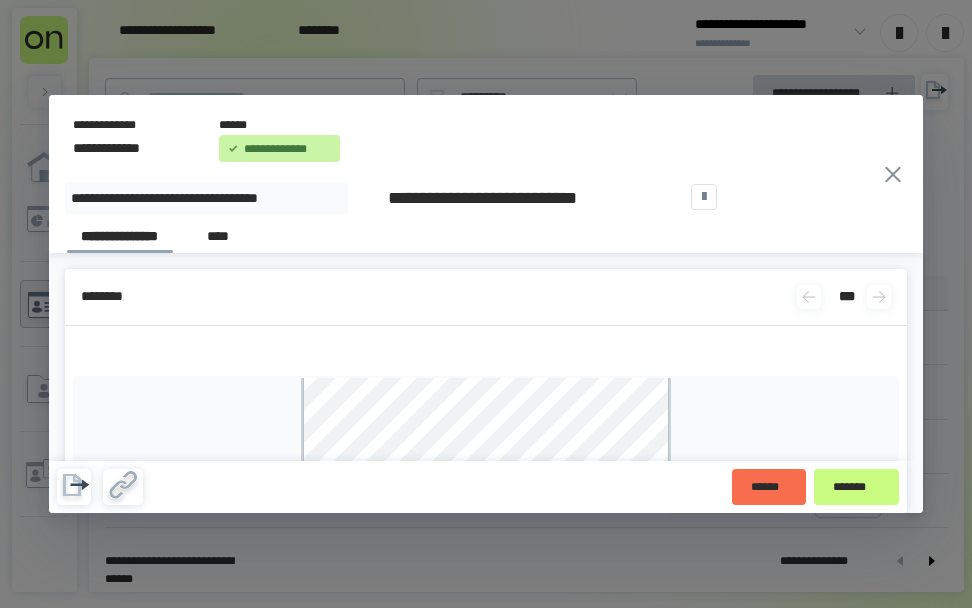 click 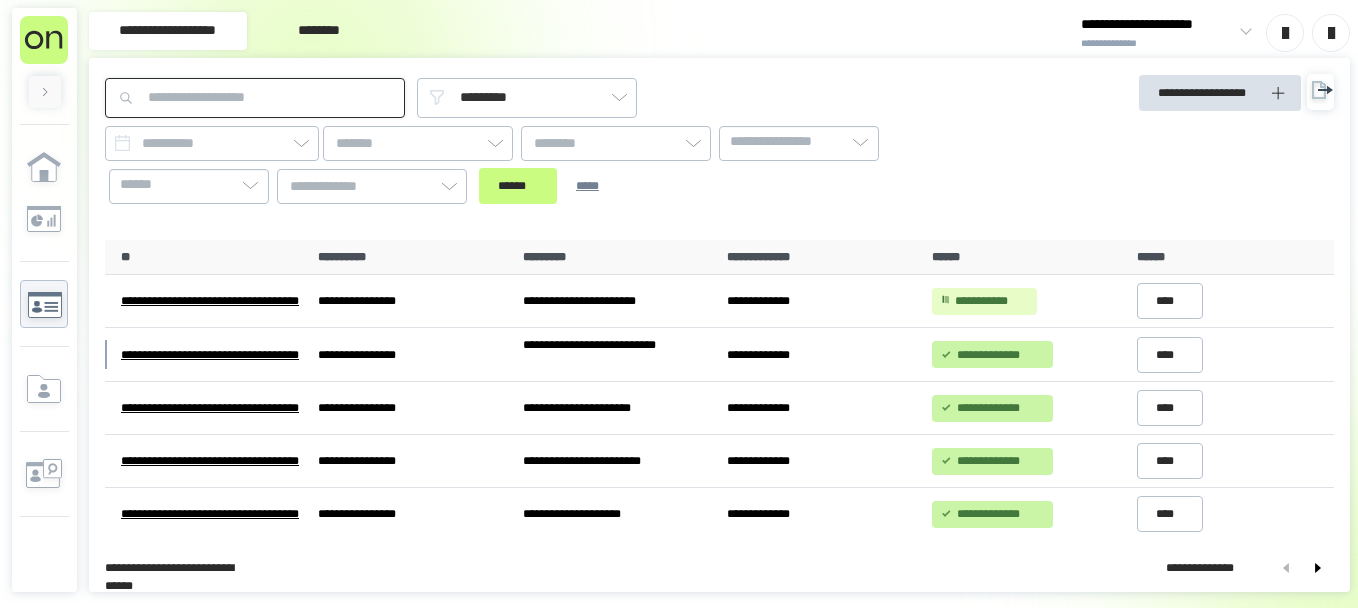 click at bounding box center (255, 98) 